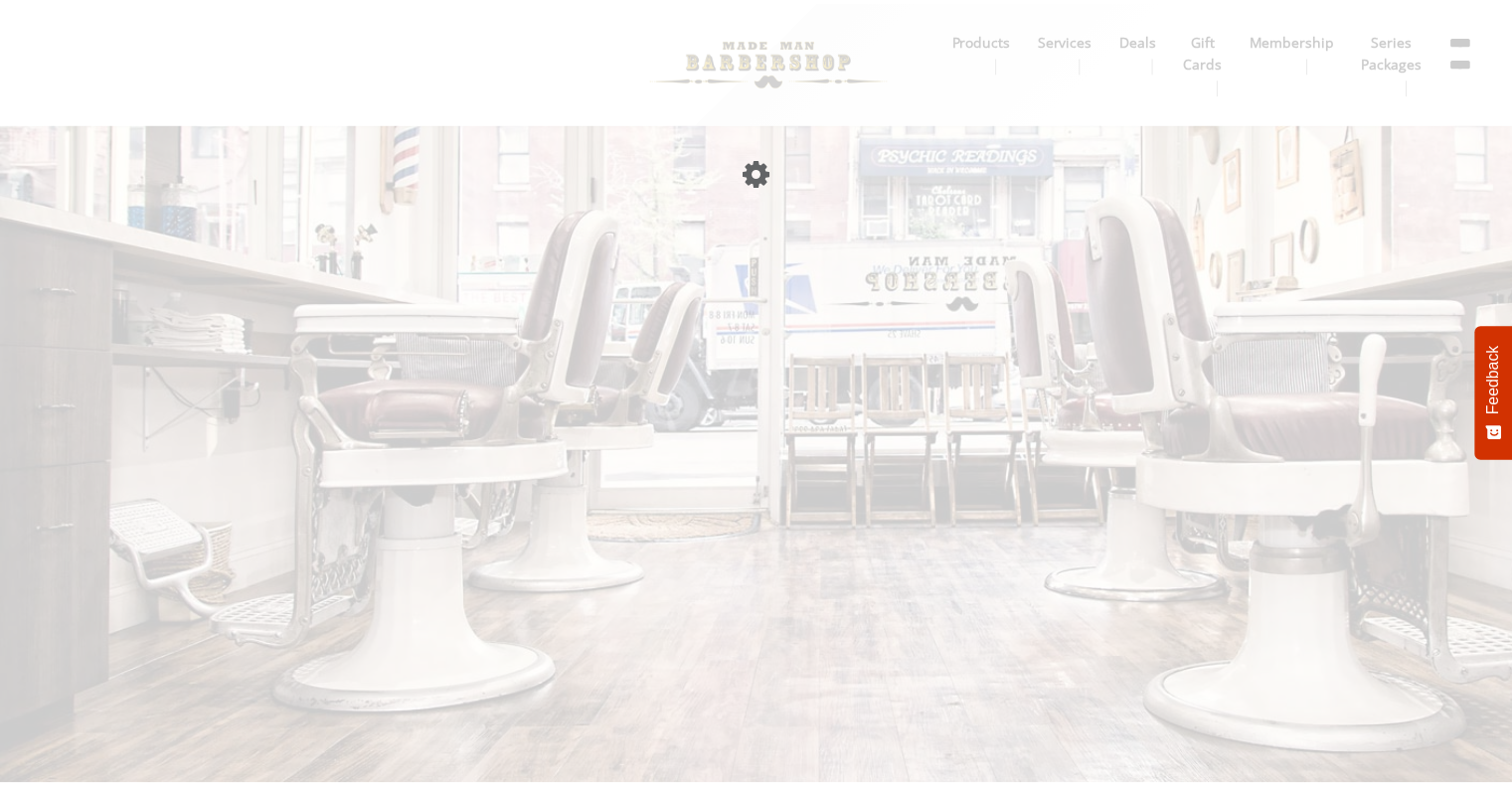 scroll, scrollTop: 0, scrollLeft: 0, axis: both 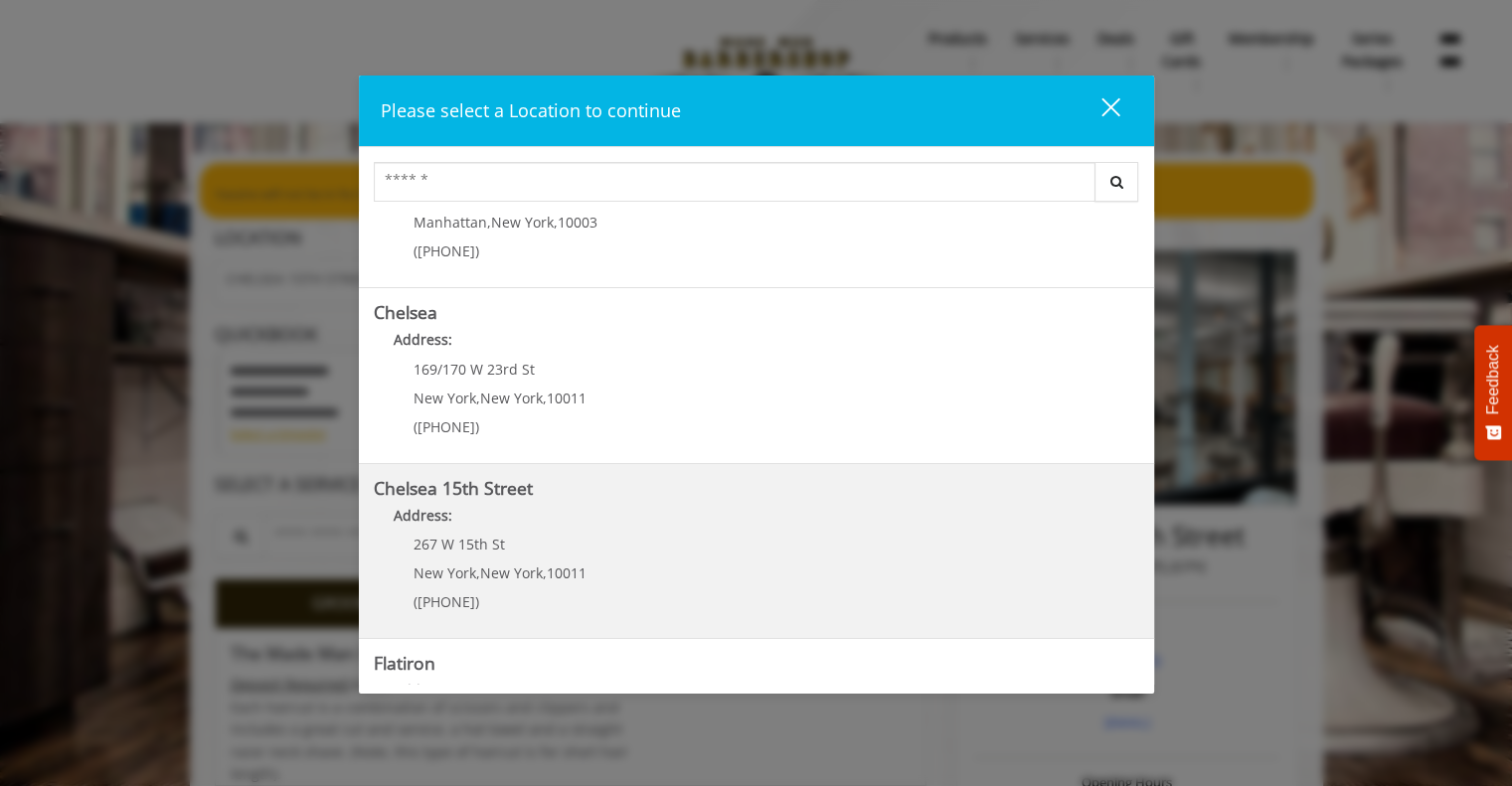 click on "Address:" at bounding box center [756, 521] 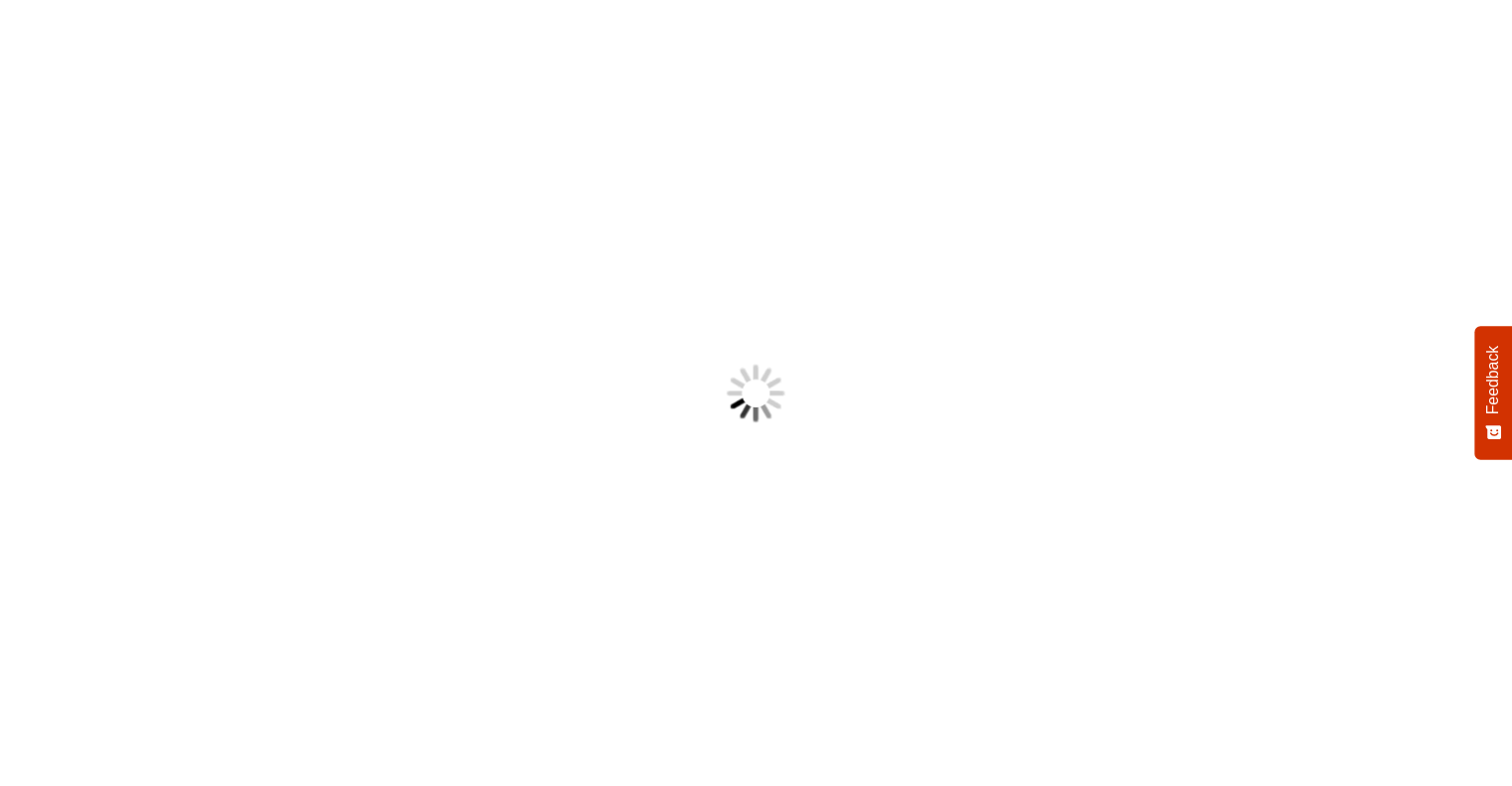 scroll, scrollTop: 0, scrollLeft: 0, axis: both 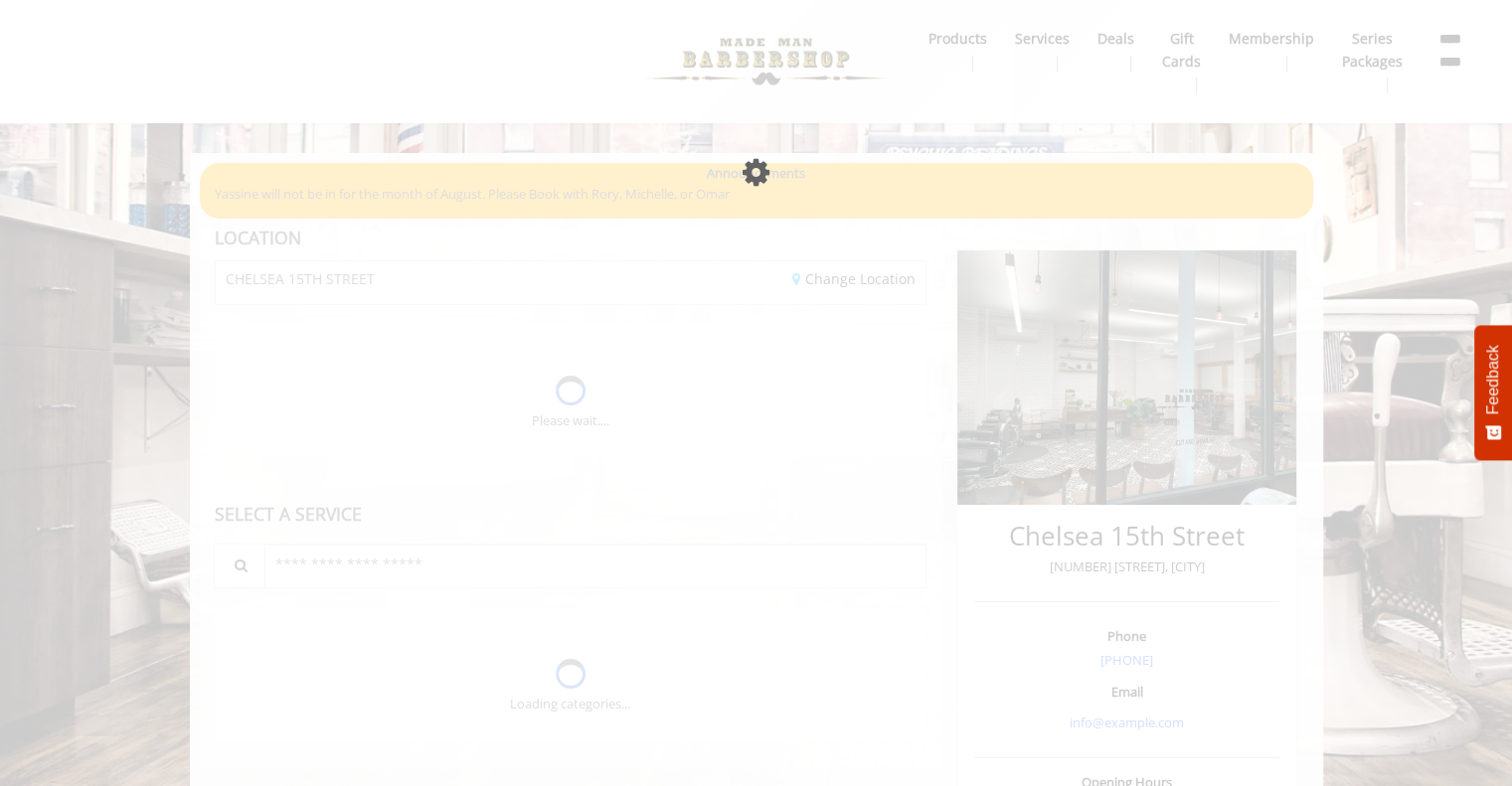 click on "Please wait page is Loading" 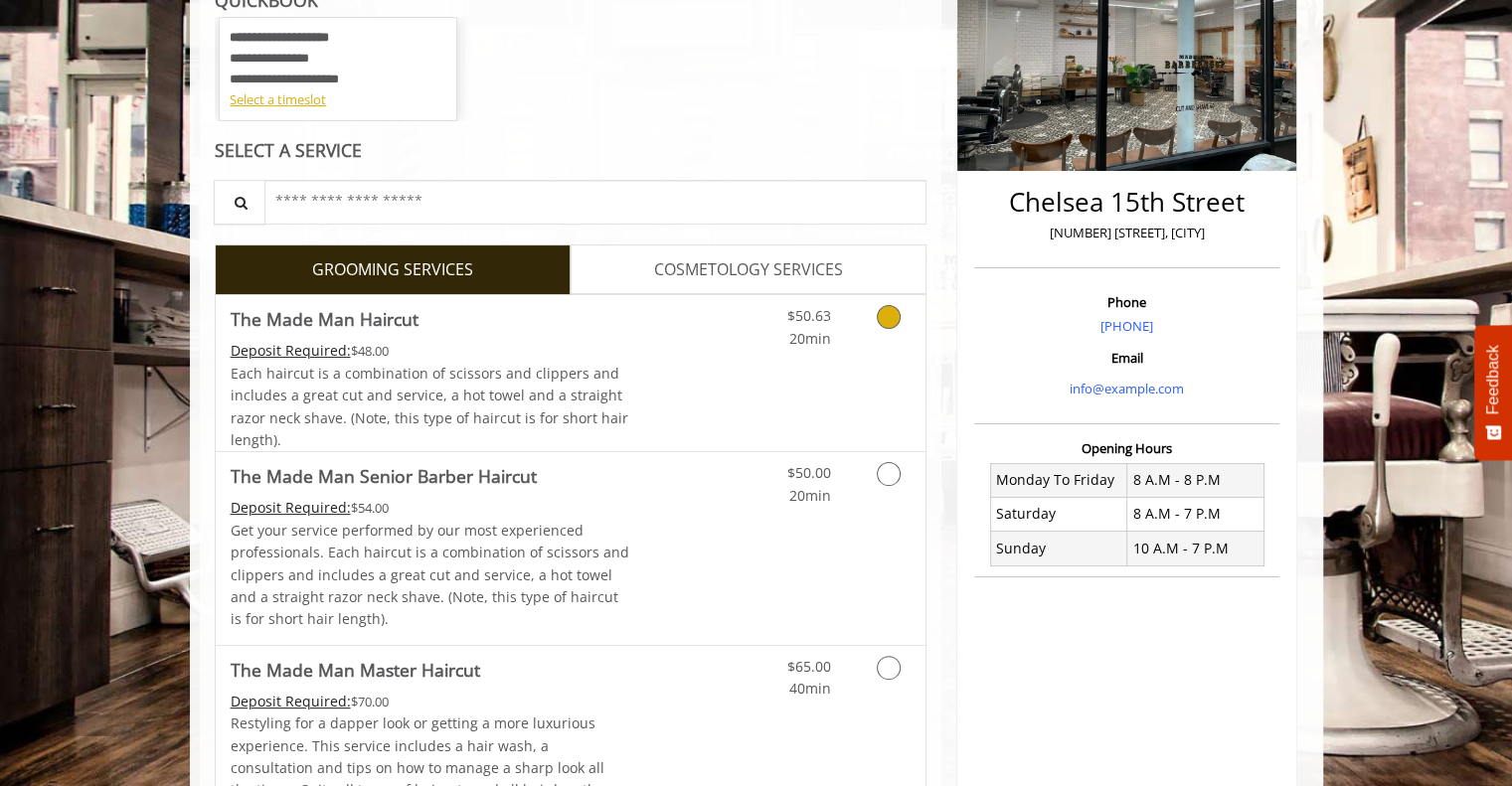 scroll, scrollTop: 397, scrollLeft: 0, axis: vertical 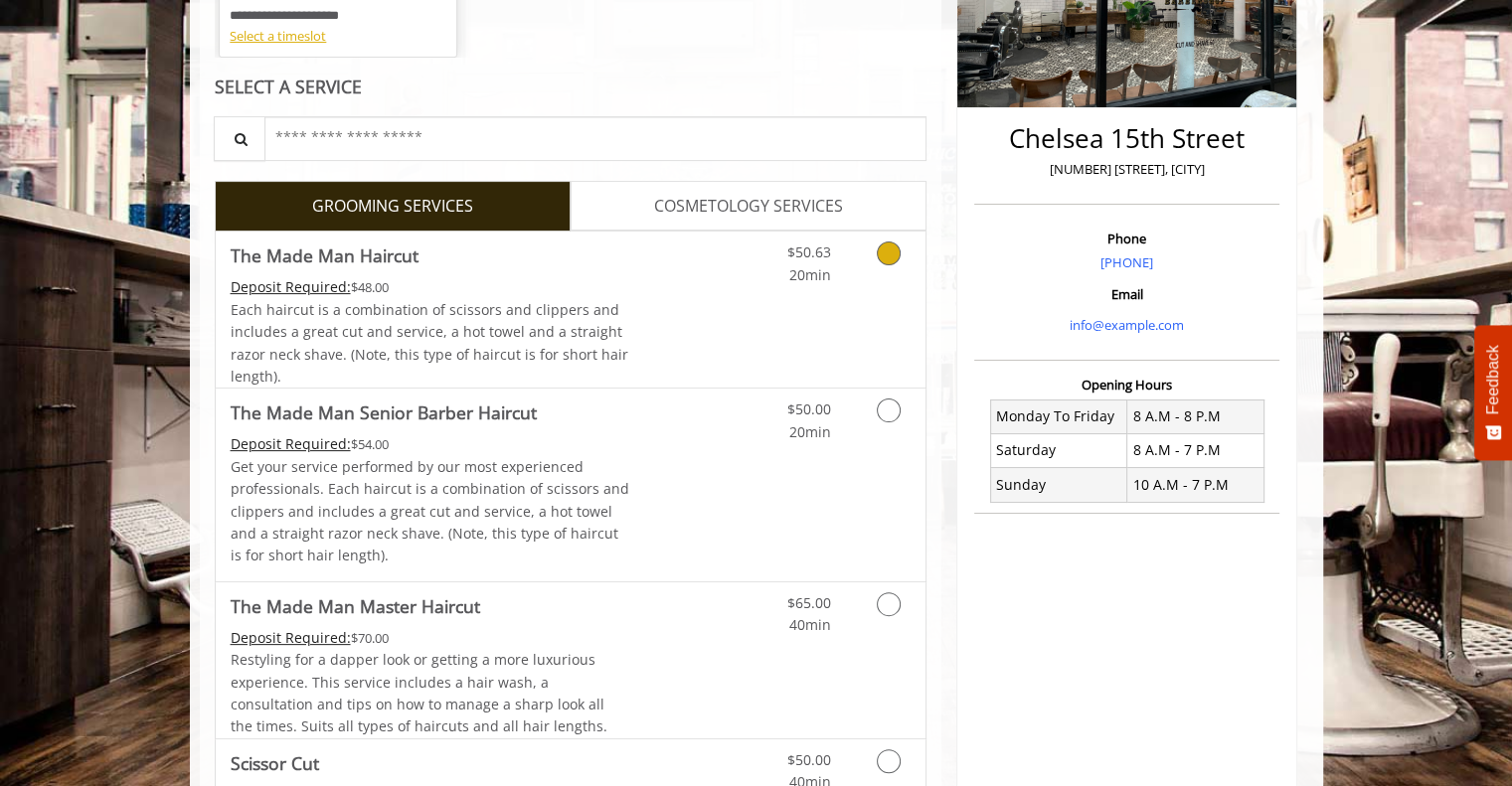 click on "$50.63 20min" at bounding box center (836, 309) 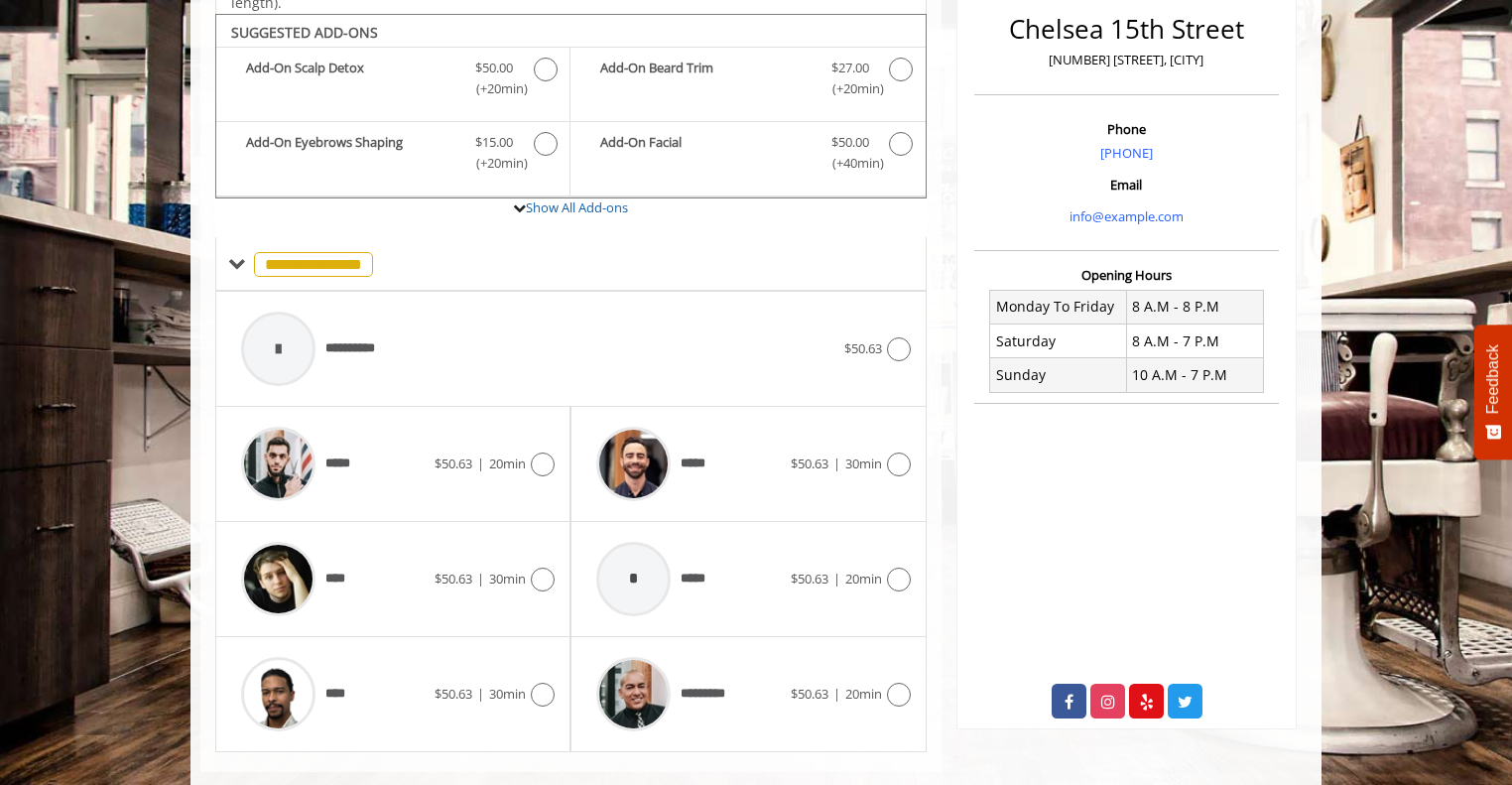 scroll, scrollTop: 520, scrollLeft: 0, axis: vertical 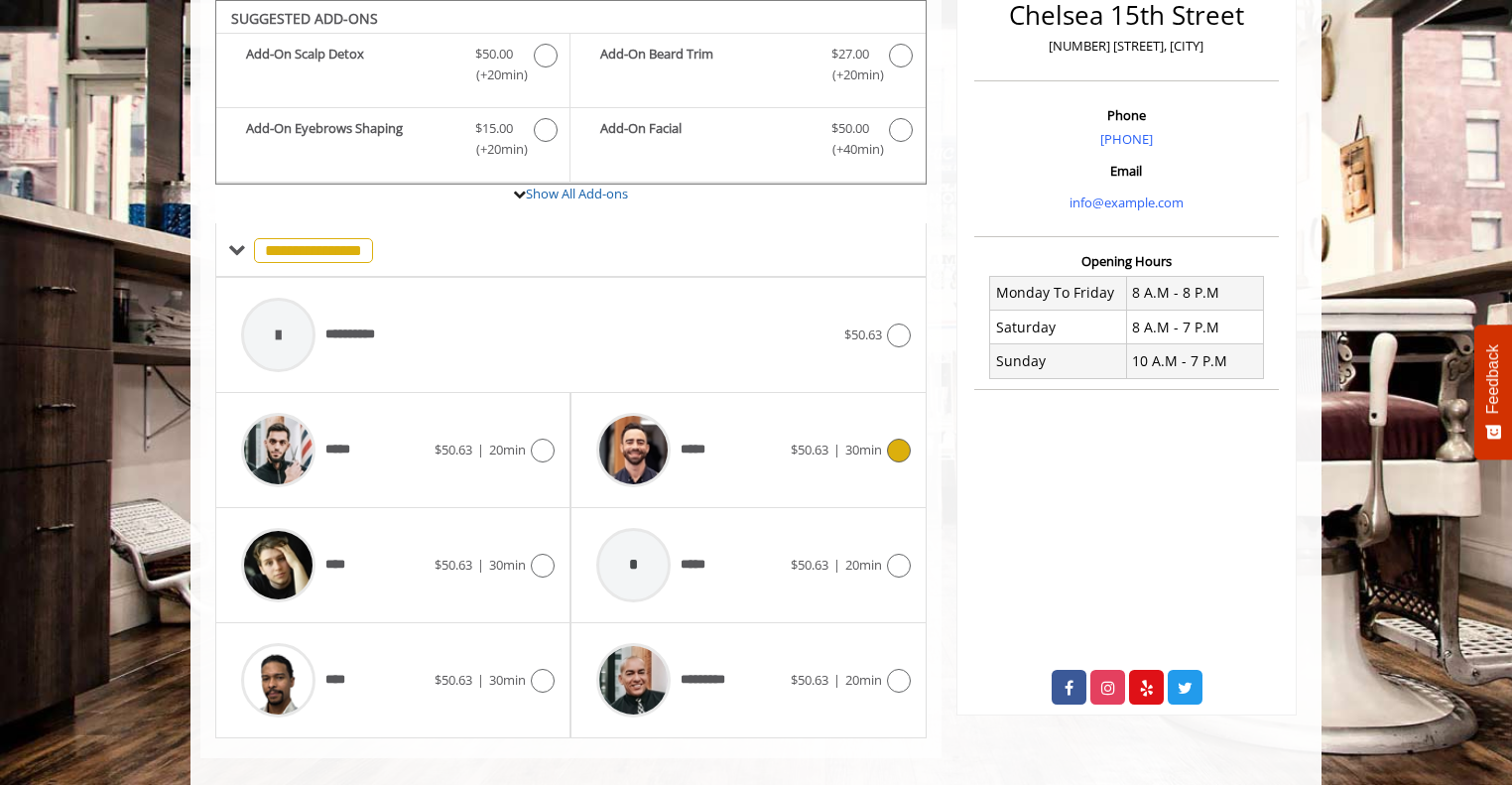 click at bounding box center [899, 451] 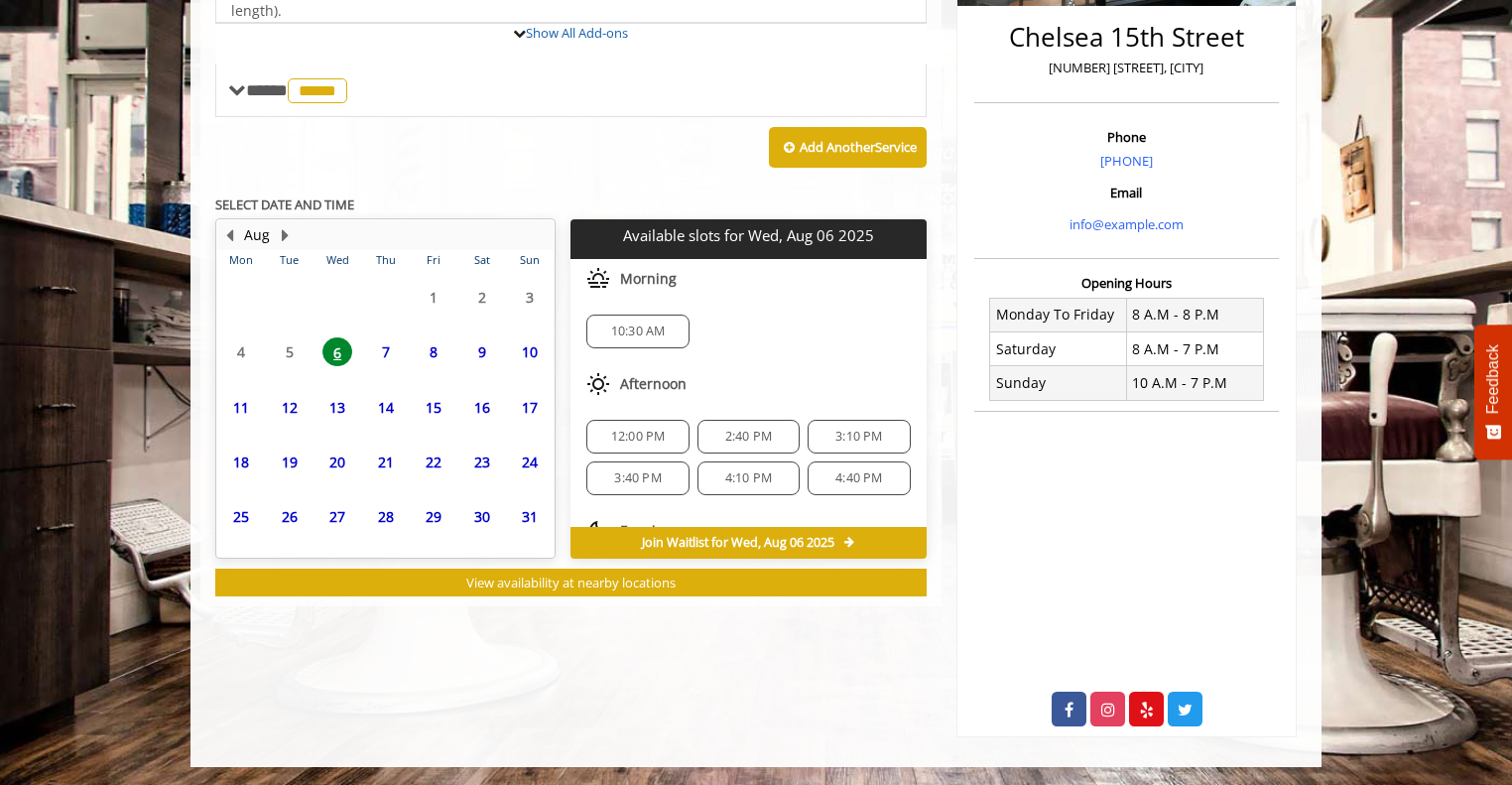 scroll, scrollTop: 520, scrollLeft: 0, axis: vertical 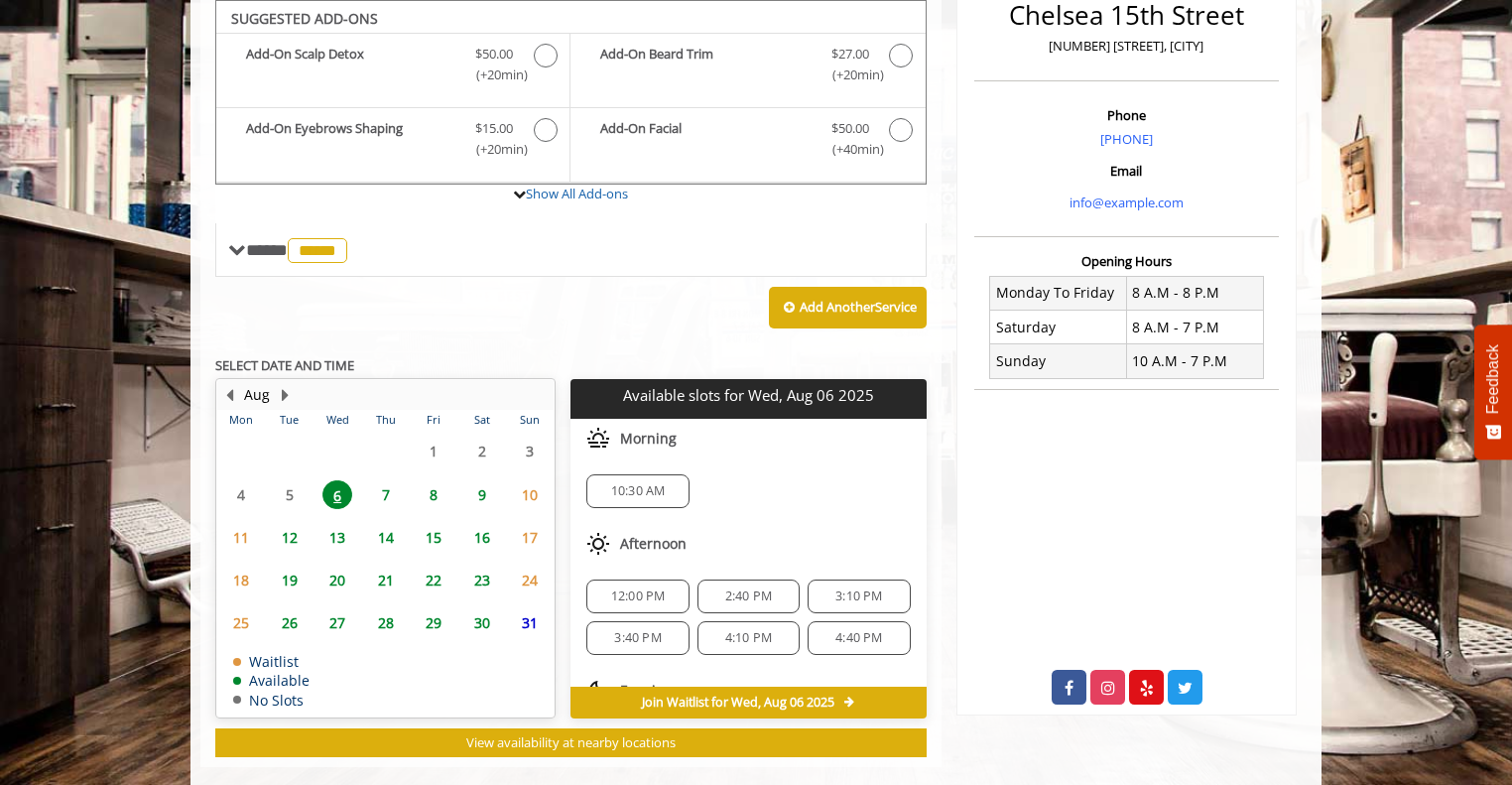 click on "13" 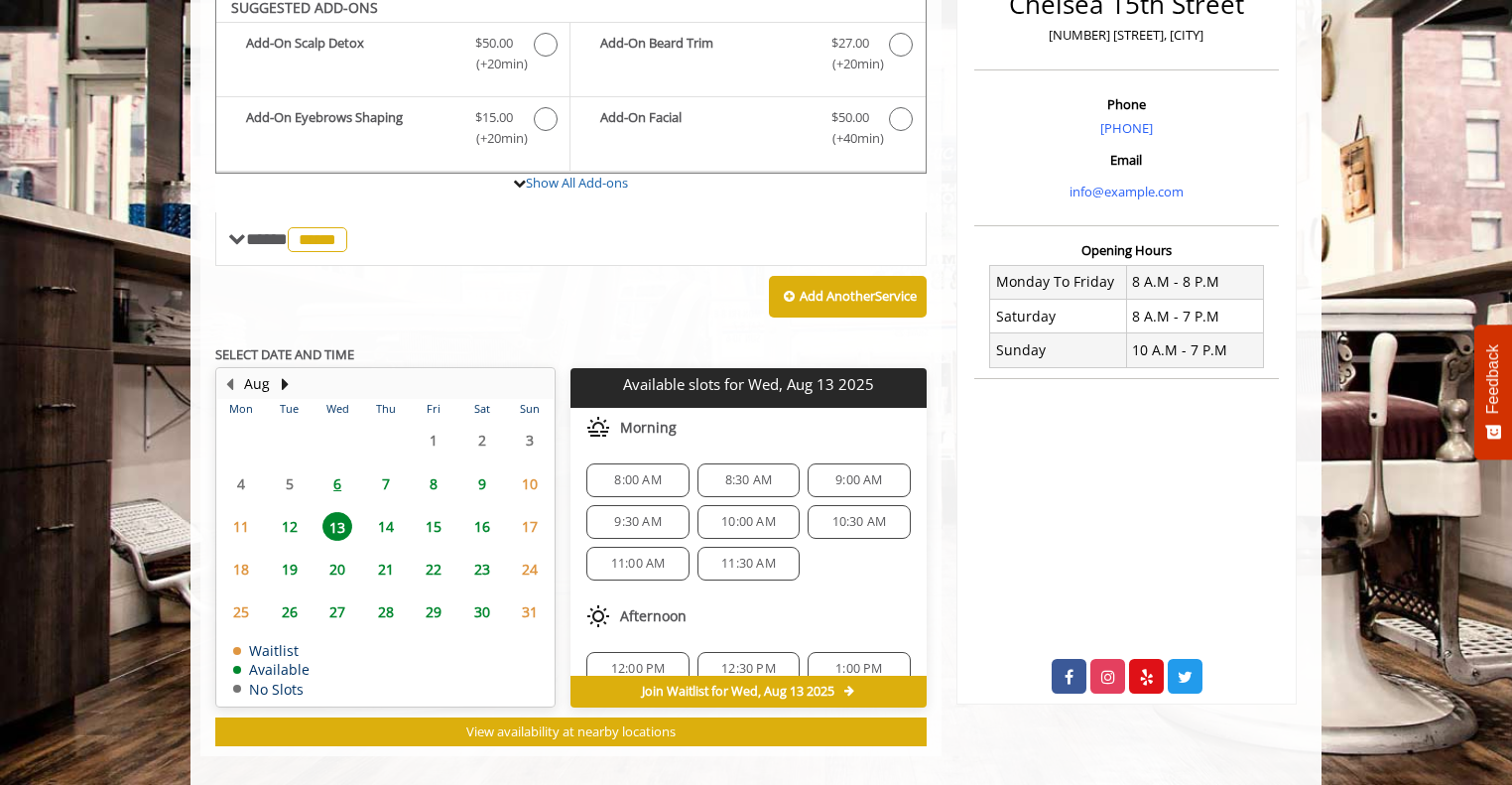 scroll, scrollTop: 524, scrollLeft: 0, axis: vertical 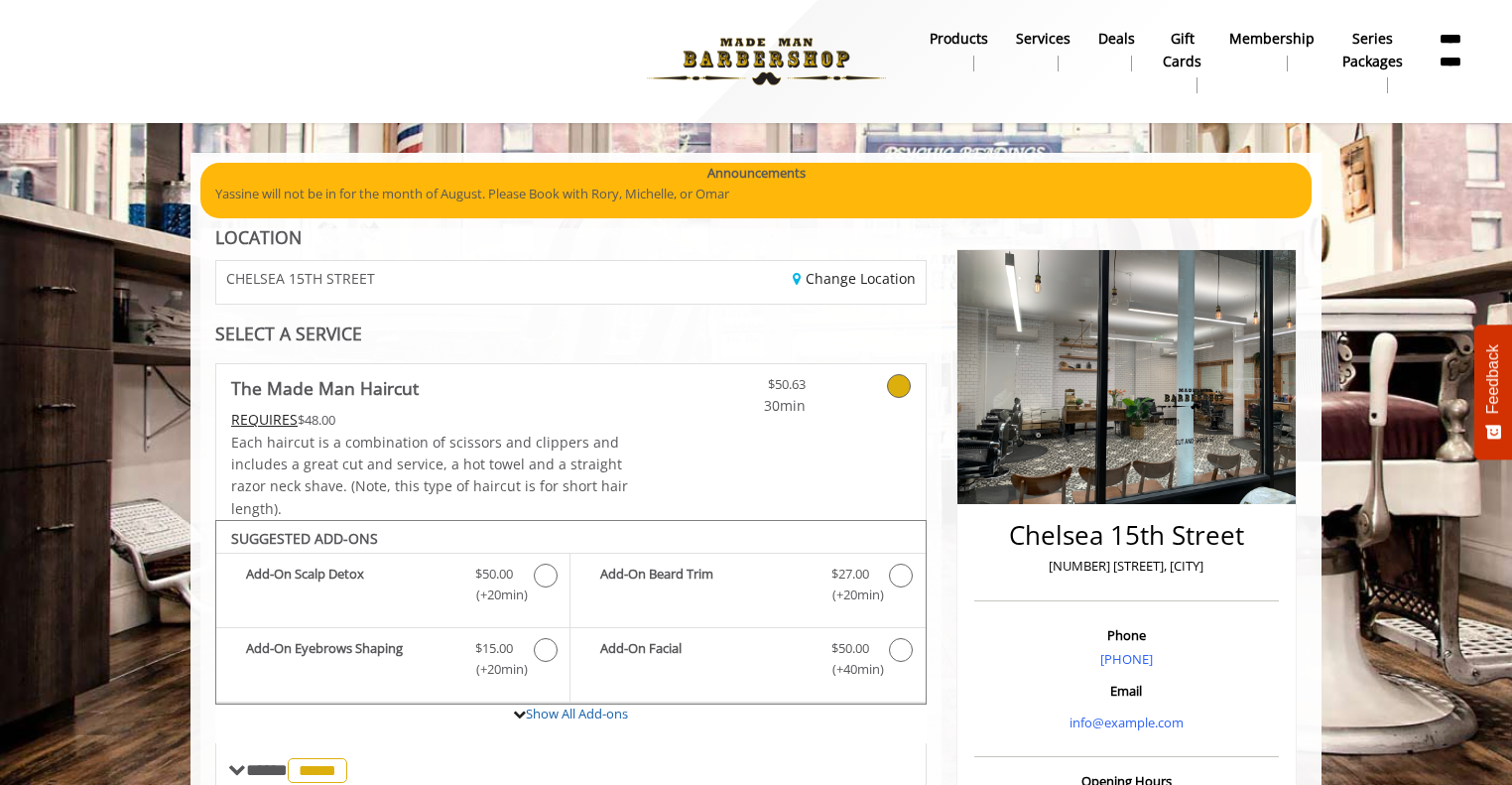 click on "*********" at bounding box center (1449, 50) 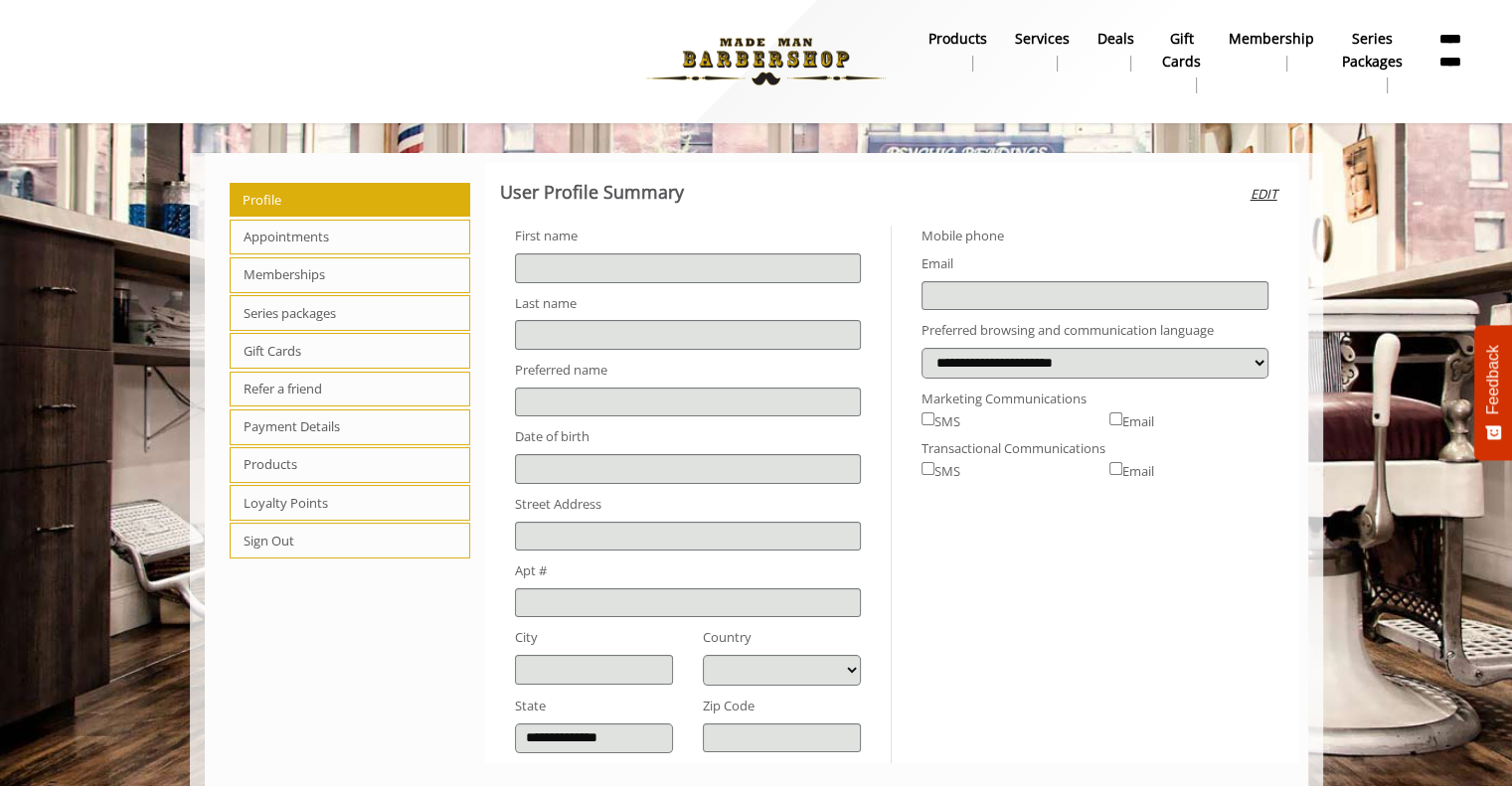 type on "****" 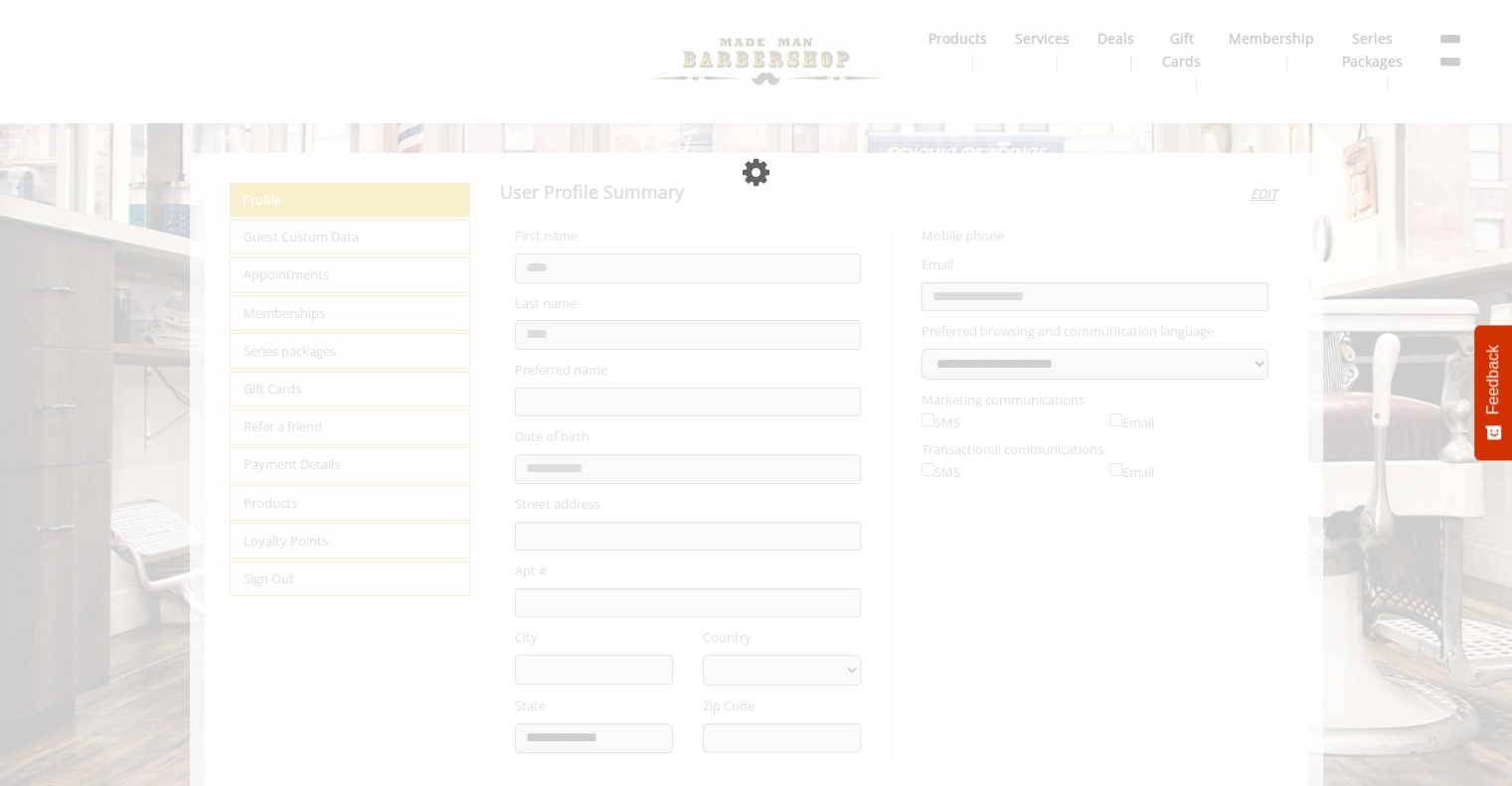 select on "***" 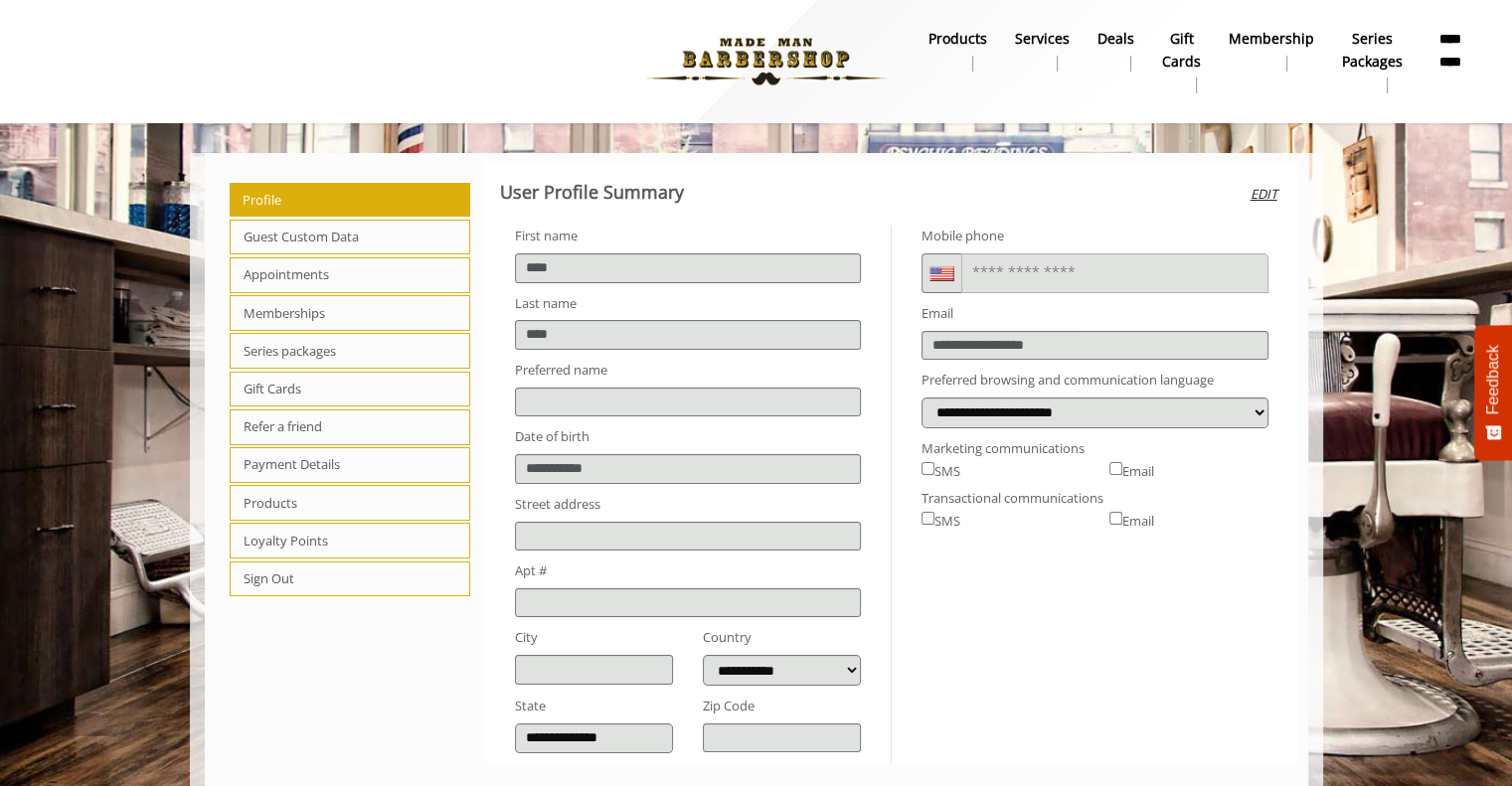 click on "Appointments" at bounding box center (350, 275) 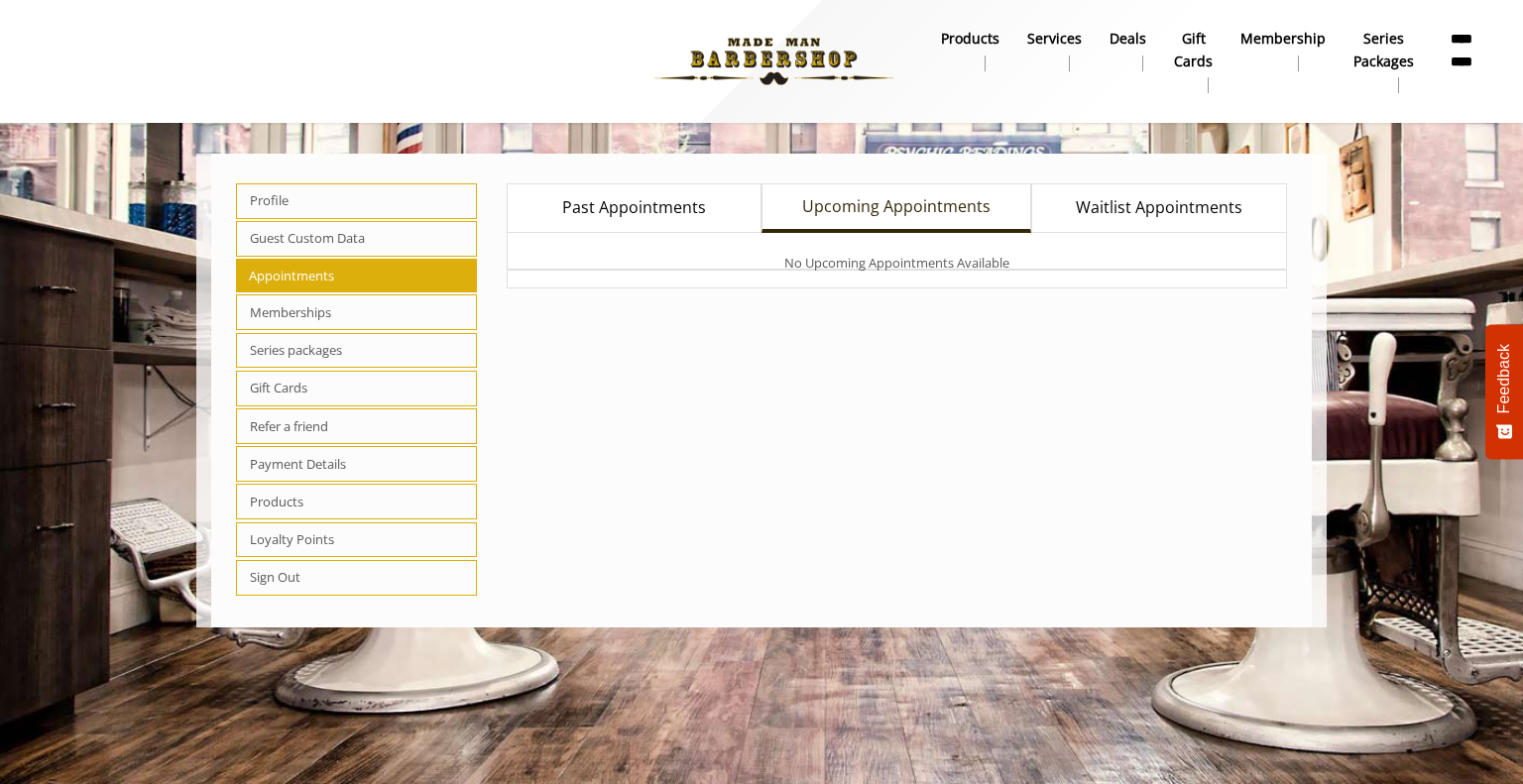click on "Past Appointments" at bounding box center [634, 208] 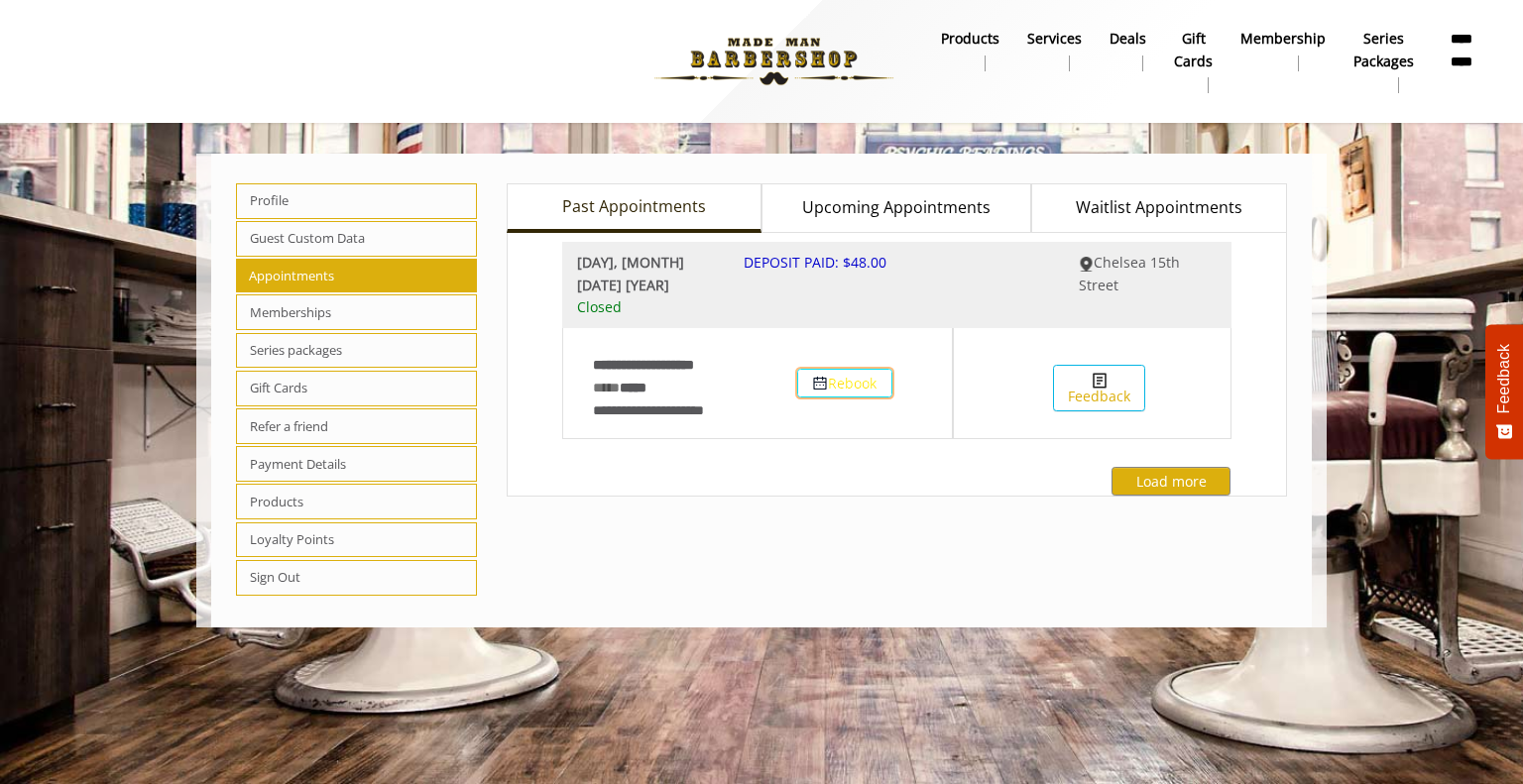 click on "Rebook" at bounding box center [845, 383] 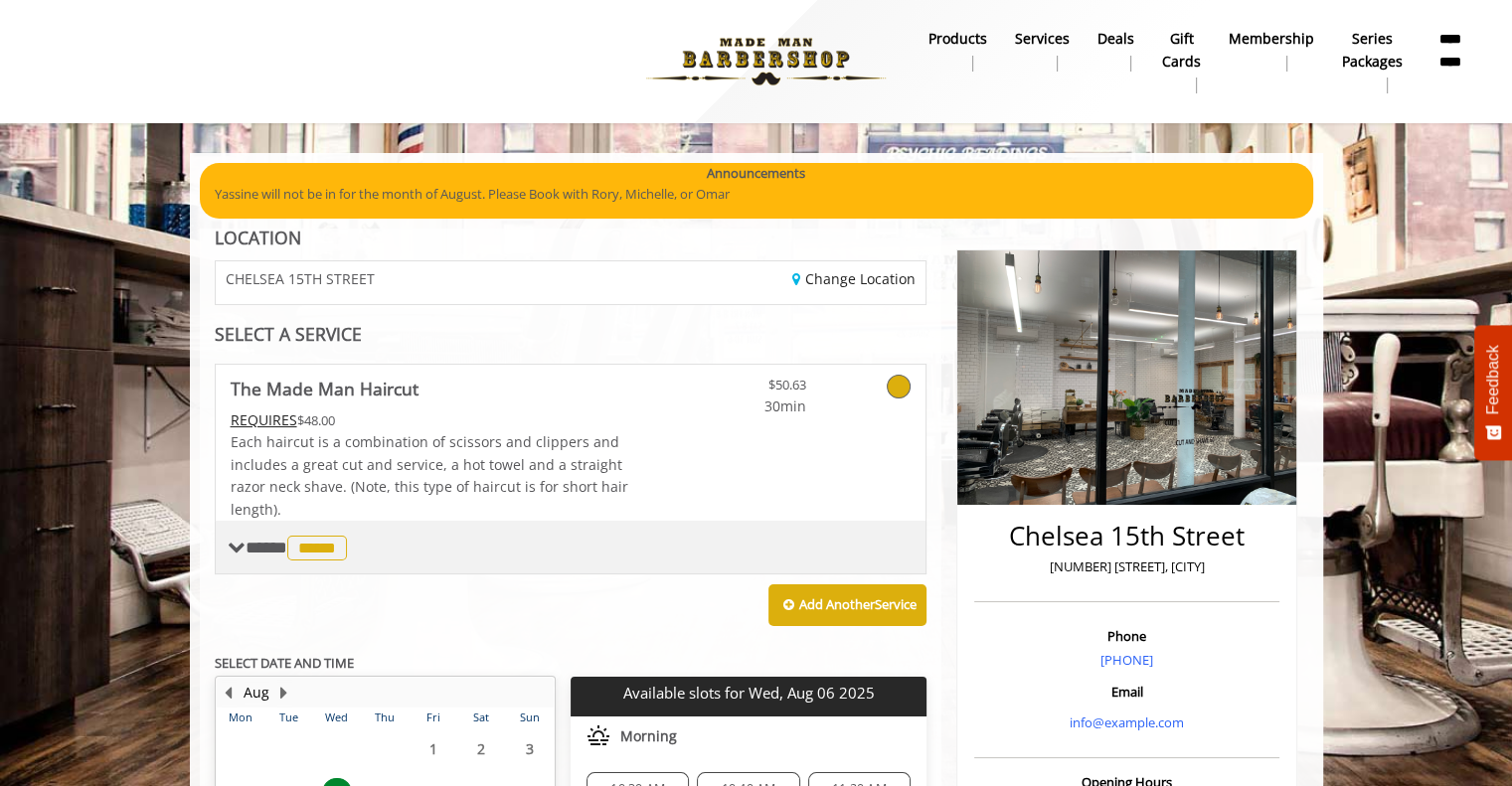 click on "**** *****    ********" at bounding box center (298, 548) 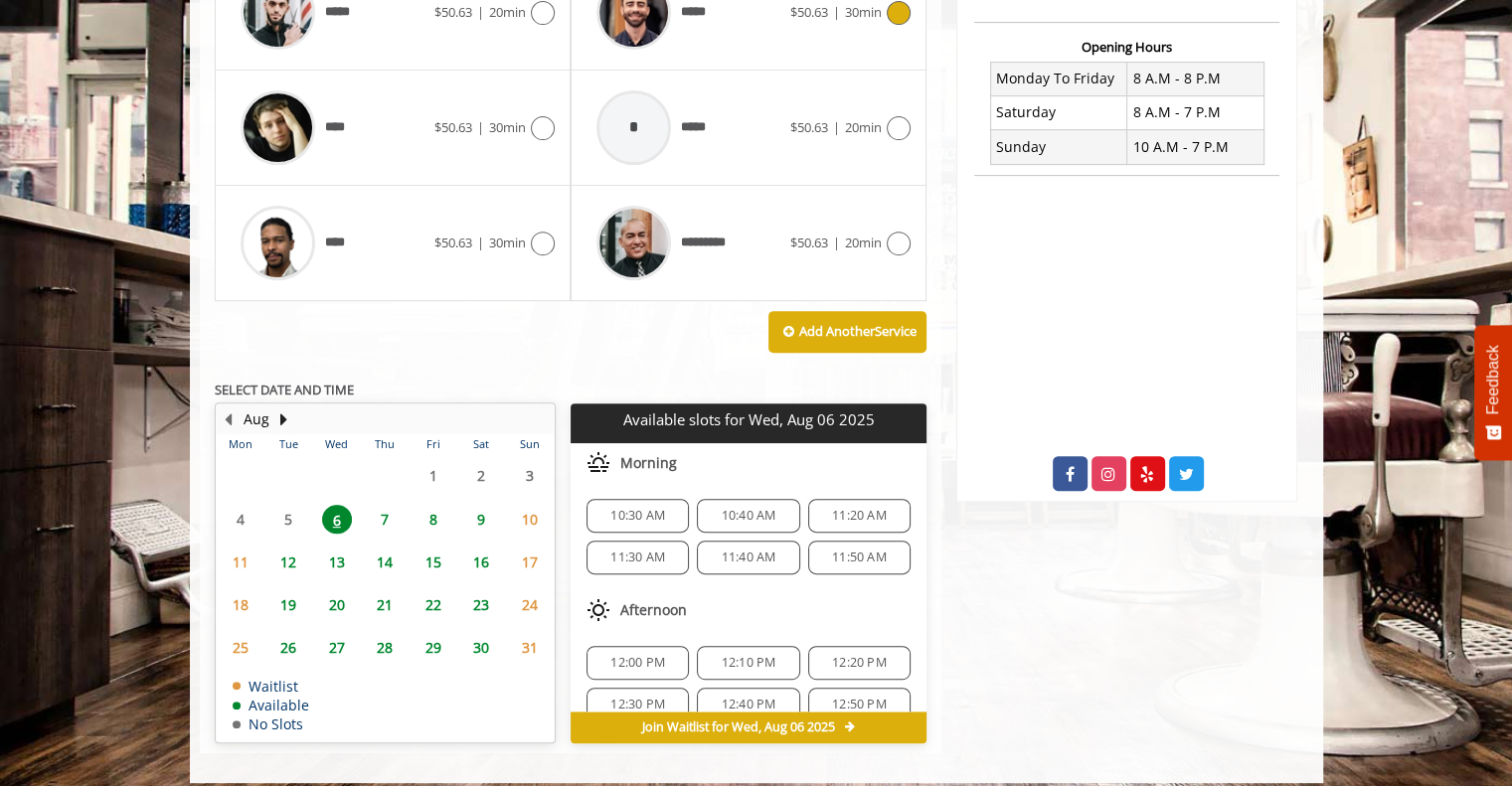 scroll, scrollTop: 749, scrollLeft: 0, axis: vertical 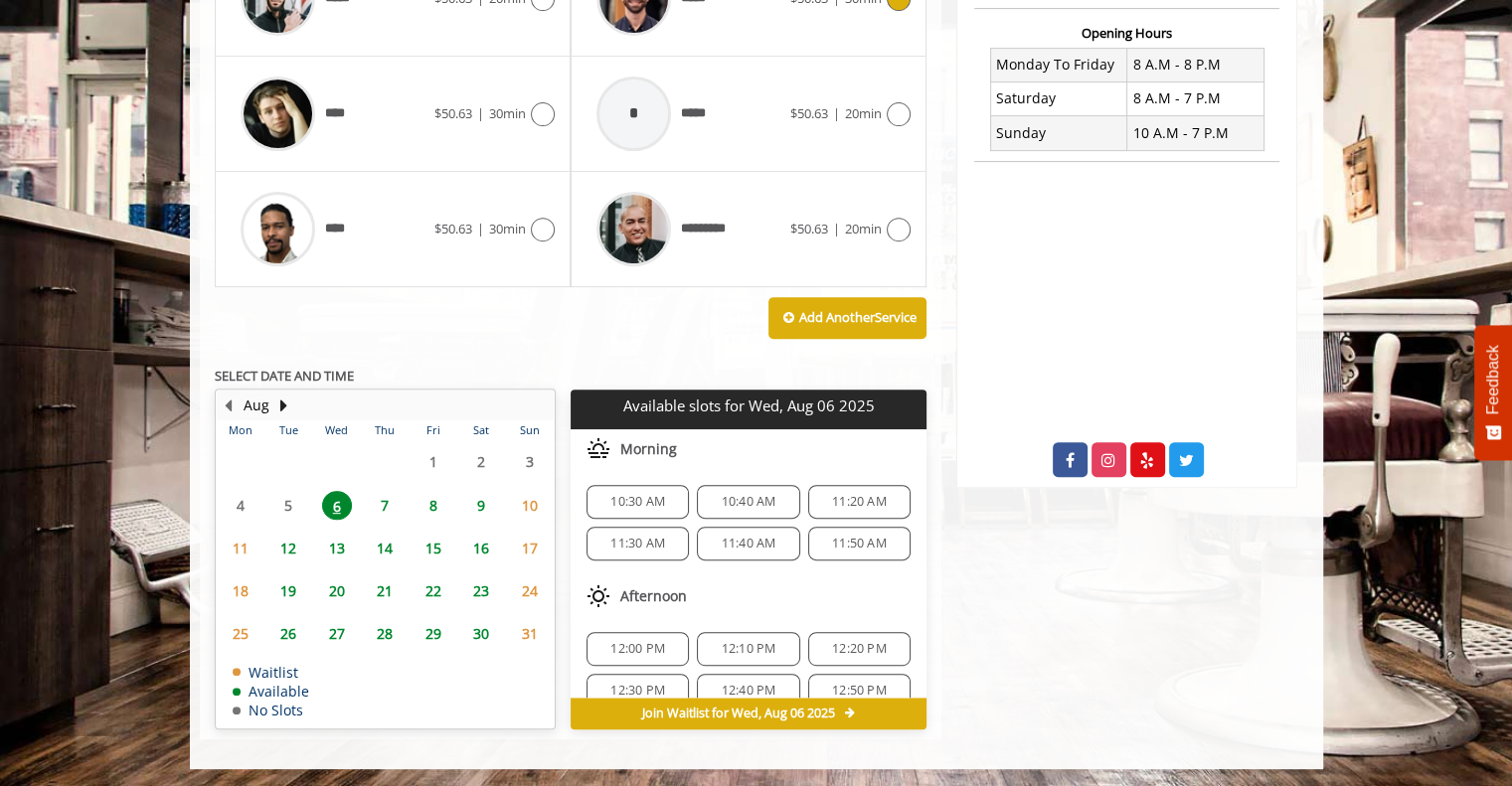click on "13" 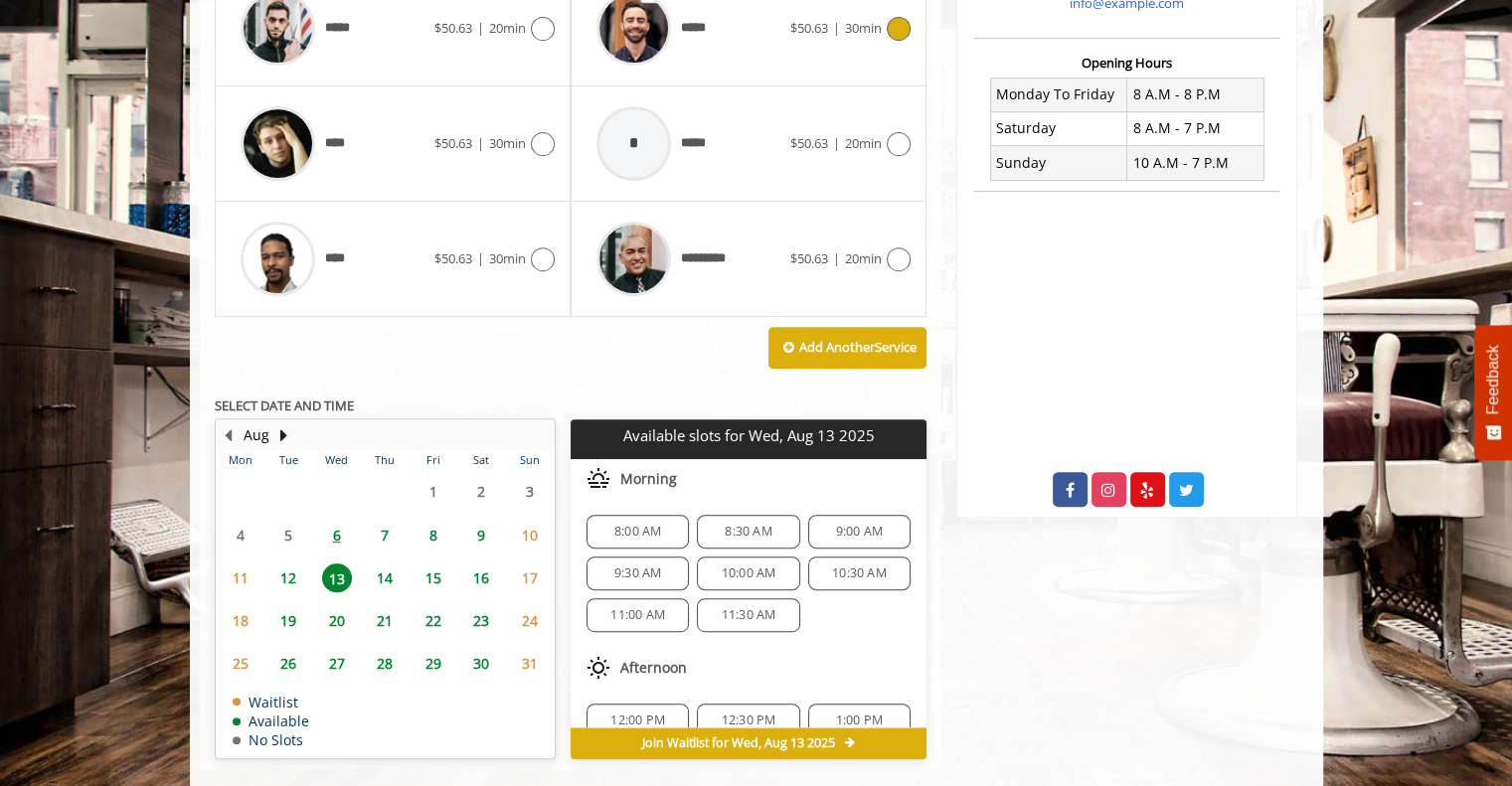 scroll, scrollTop: 749, scrollLeft: 0, axis: vertical 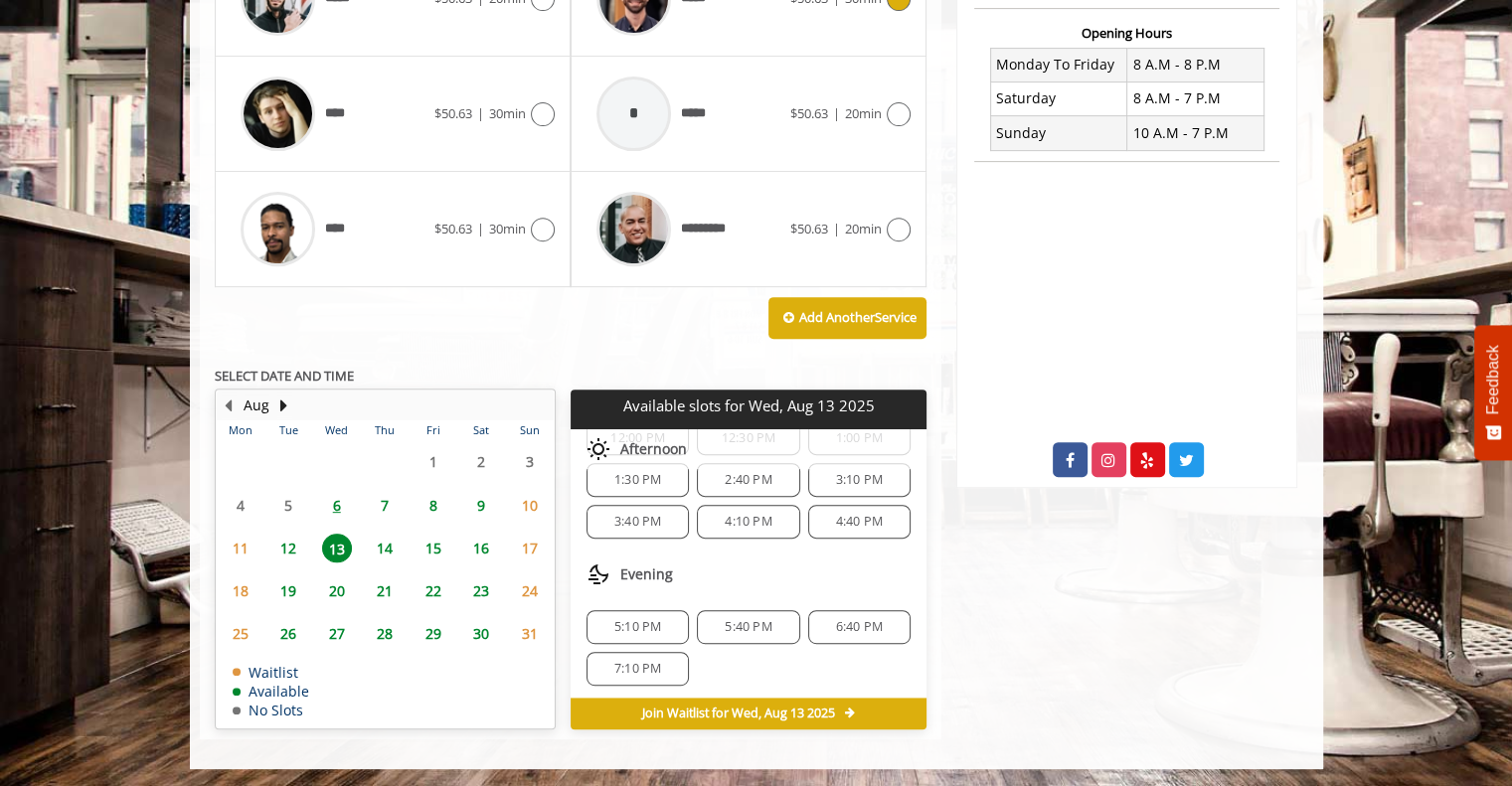 click on "6:40 PM" 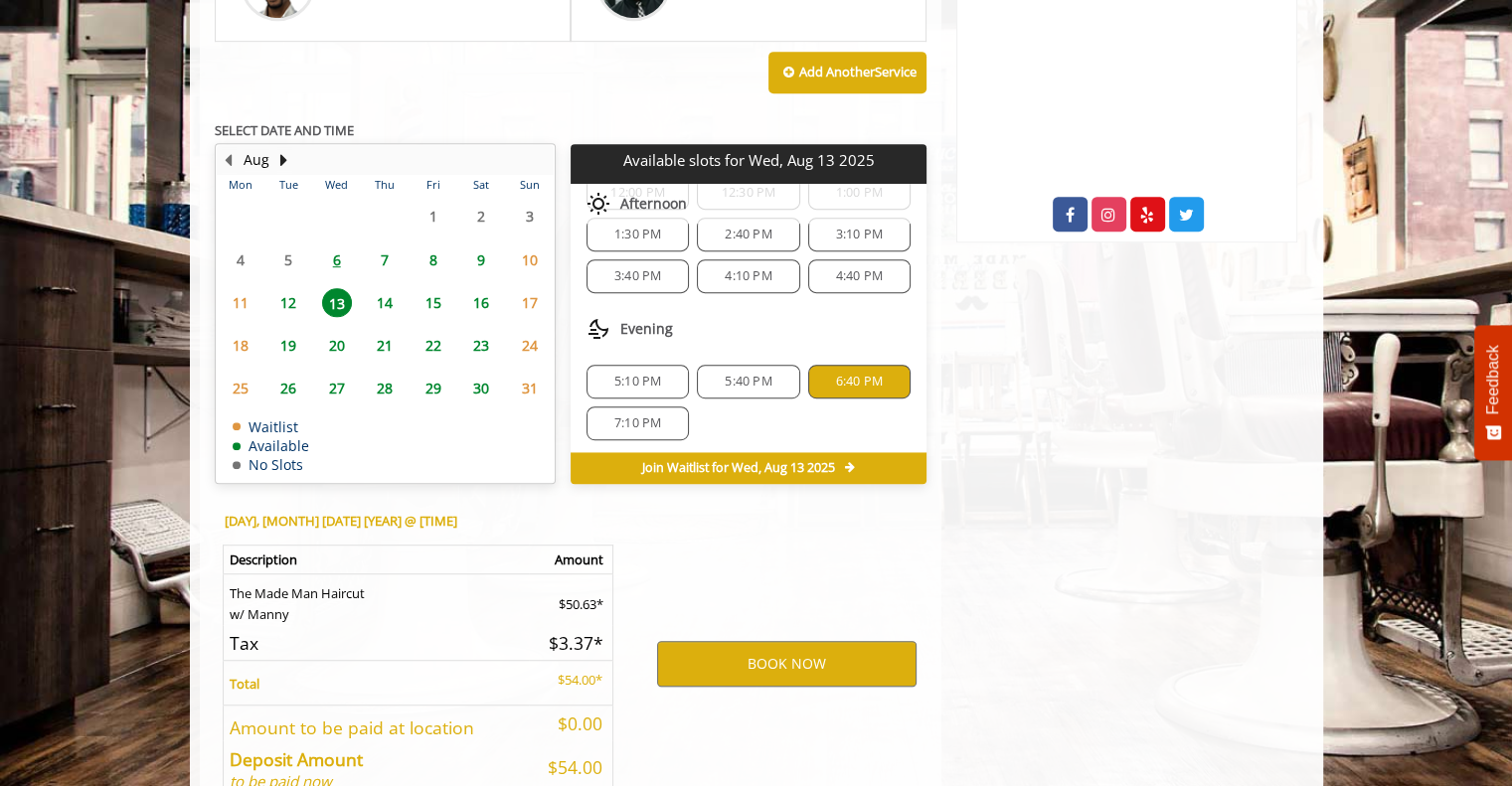 scroll, scrollTop: 1107, scrollLeft: 0, axis: vertical 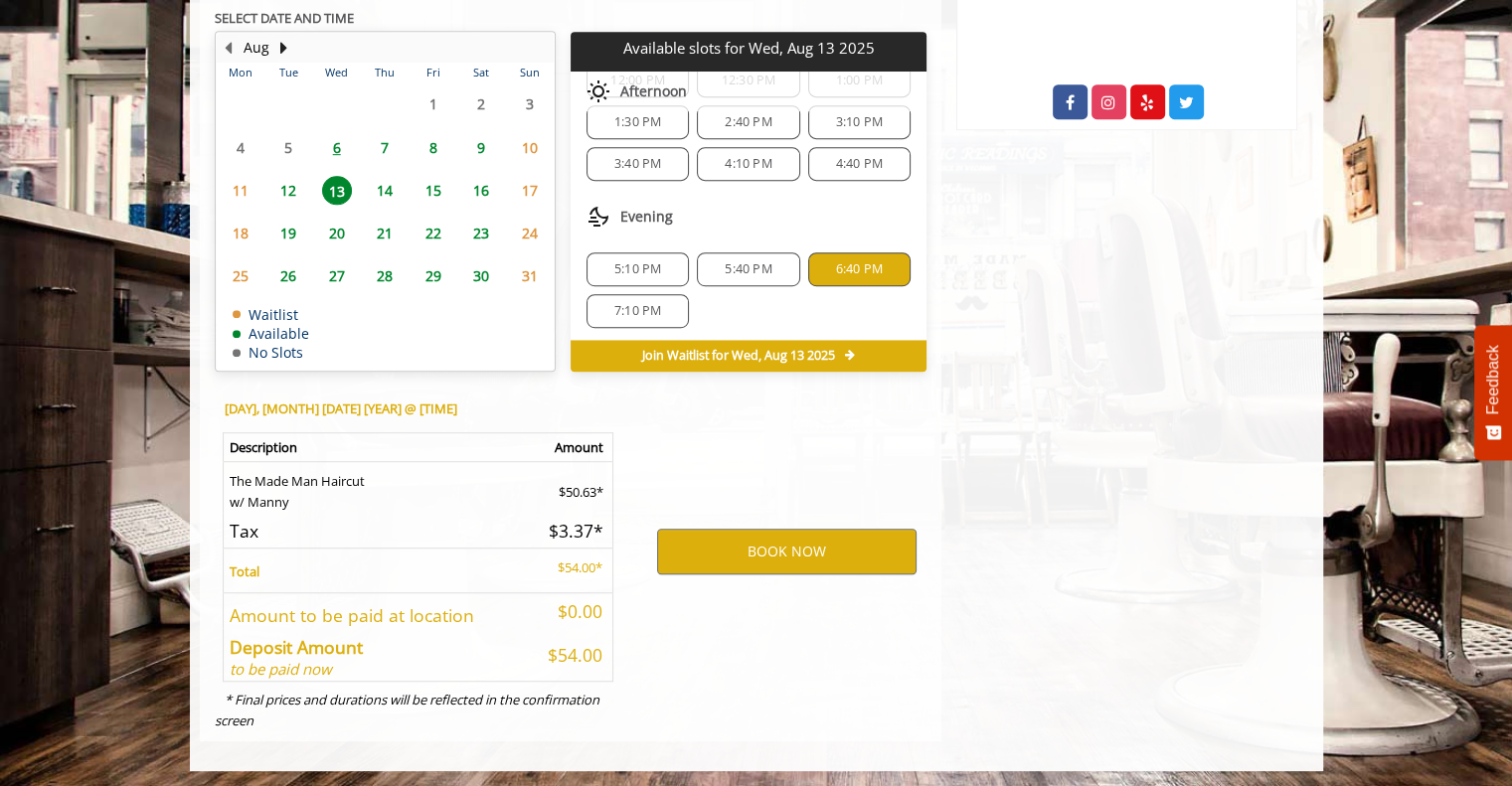 click on "5:40 PM" 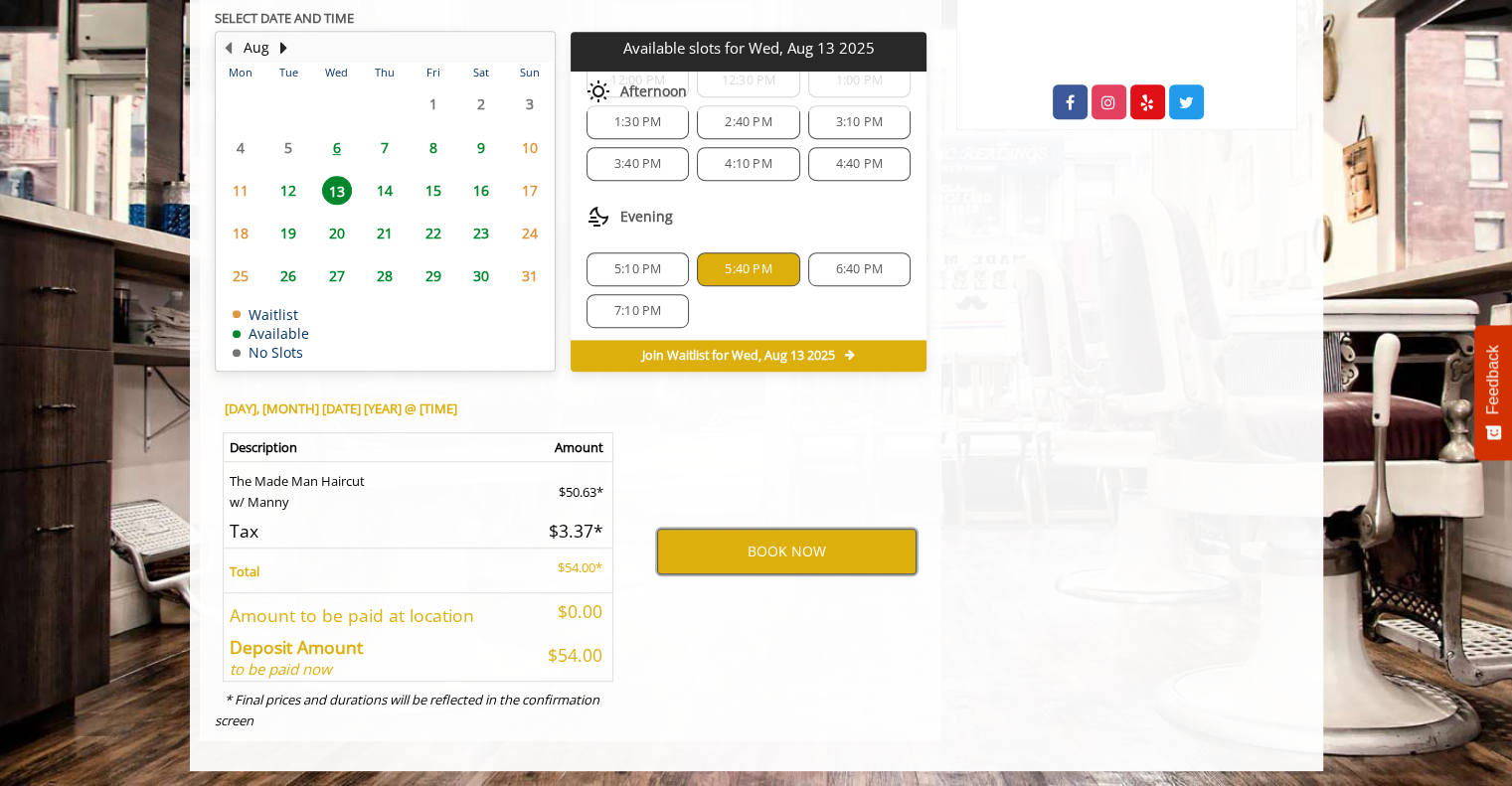 click on "BOOK NOW" at bounding box center [786, 551] 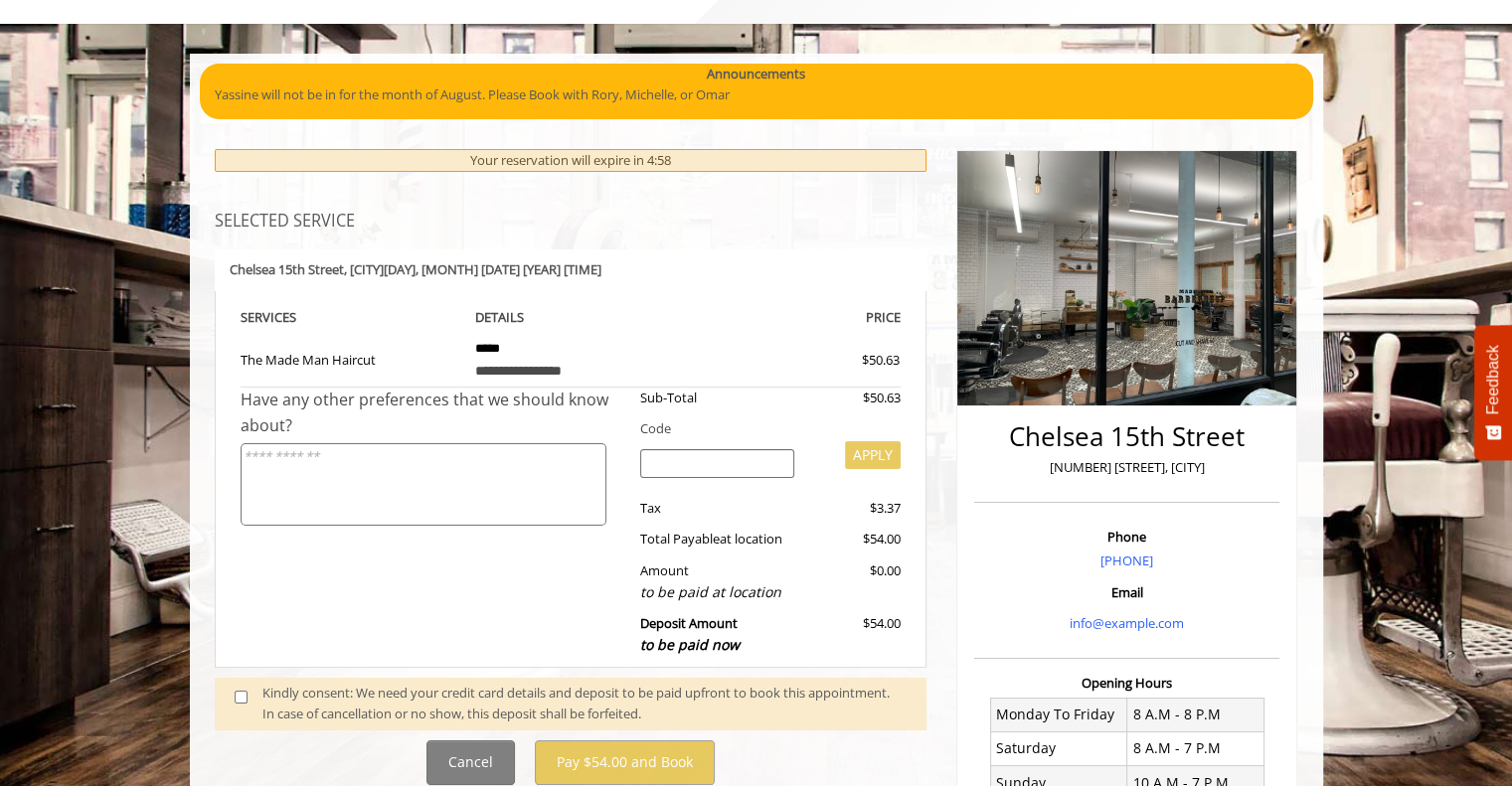 scroll, scrollTop: 199, scrollLeft: 0, axis: vertical 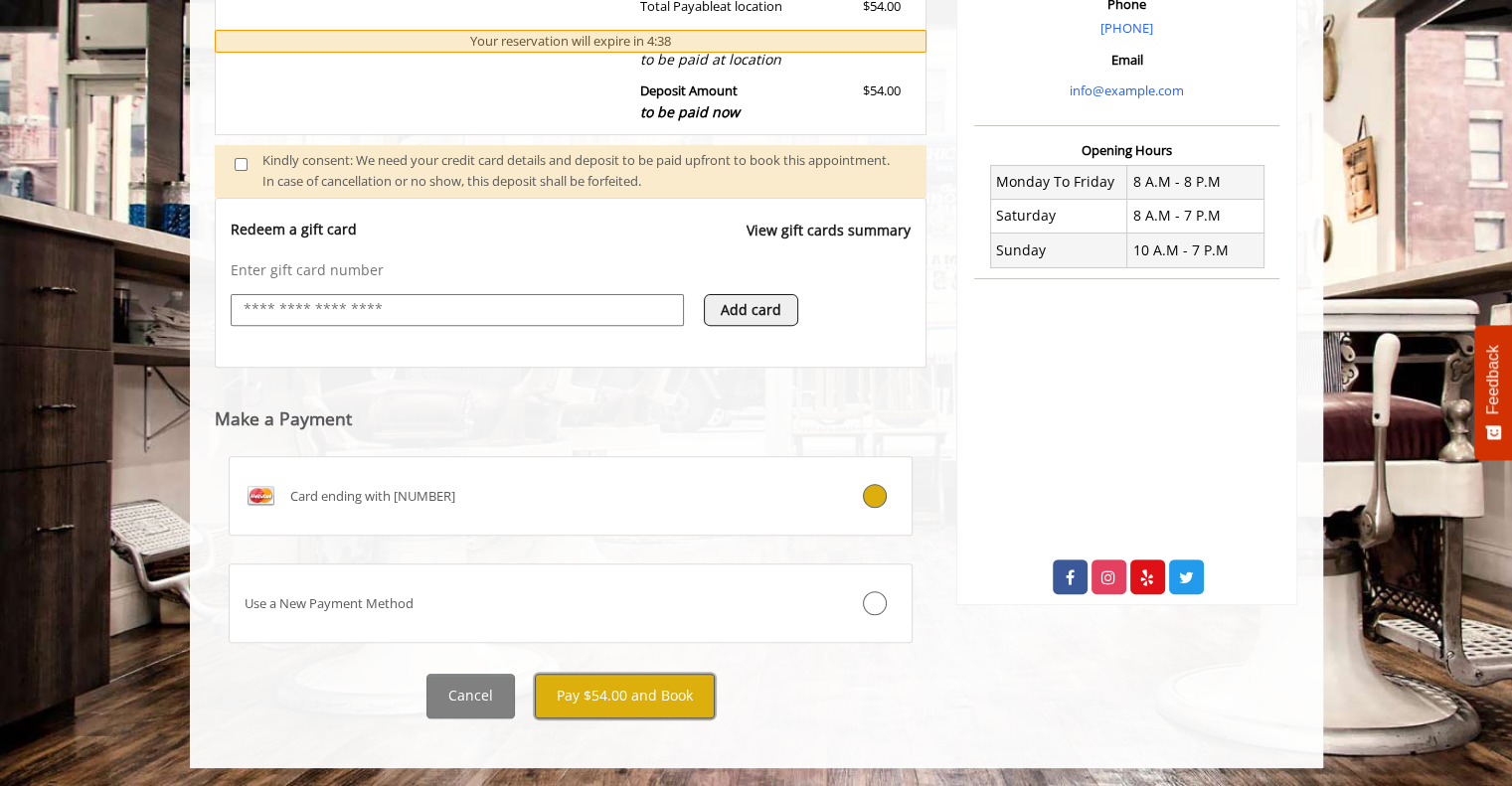 click on "Pay $54.00 and Book" at bounding box center (624, 696) 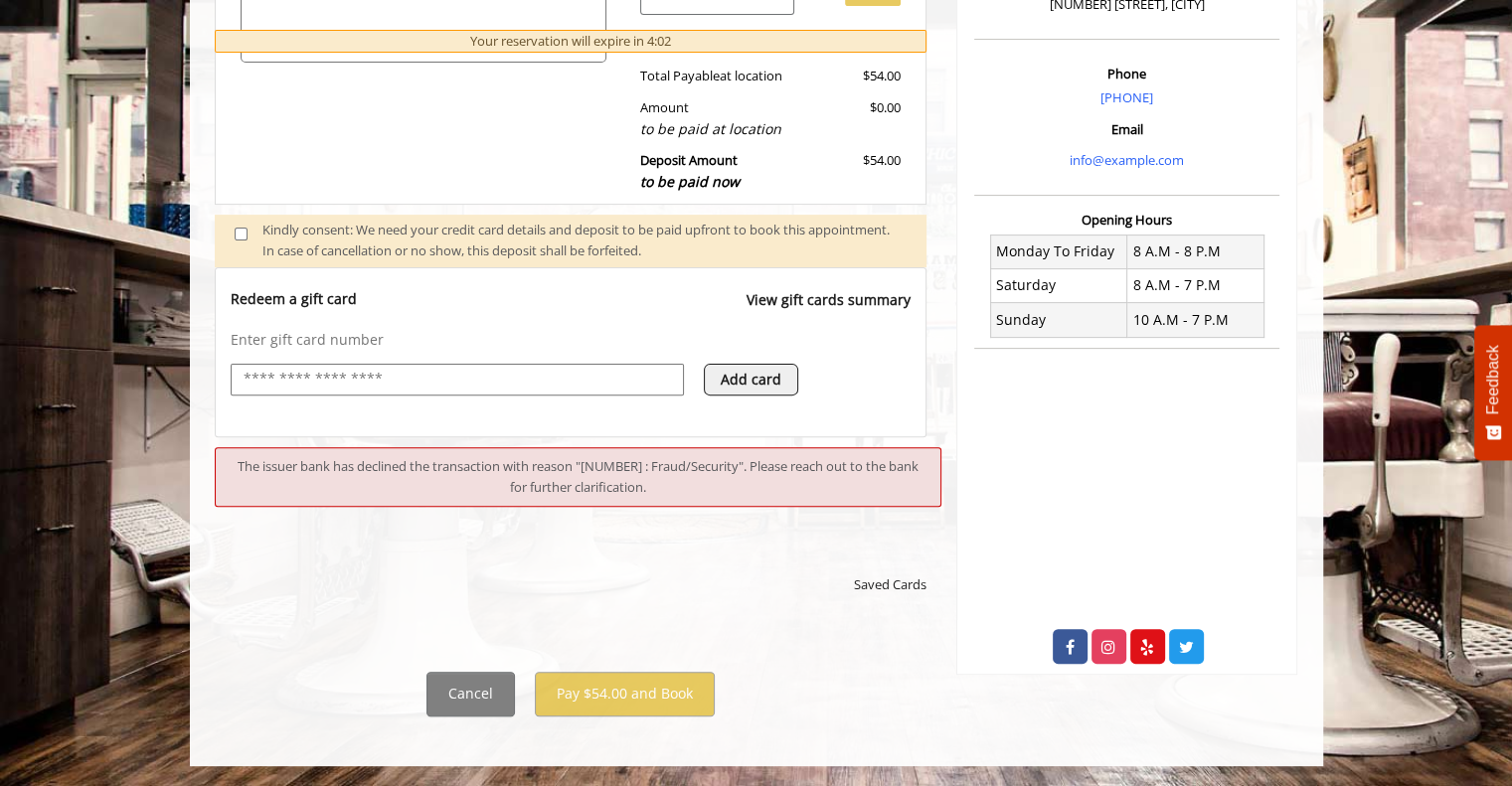 scroll, scrollTop: 491, scrollLeft: 0, axis: vertical 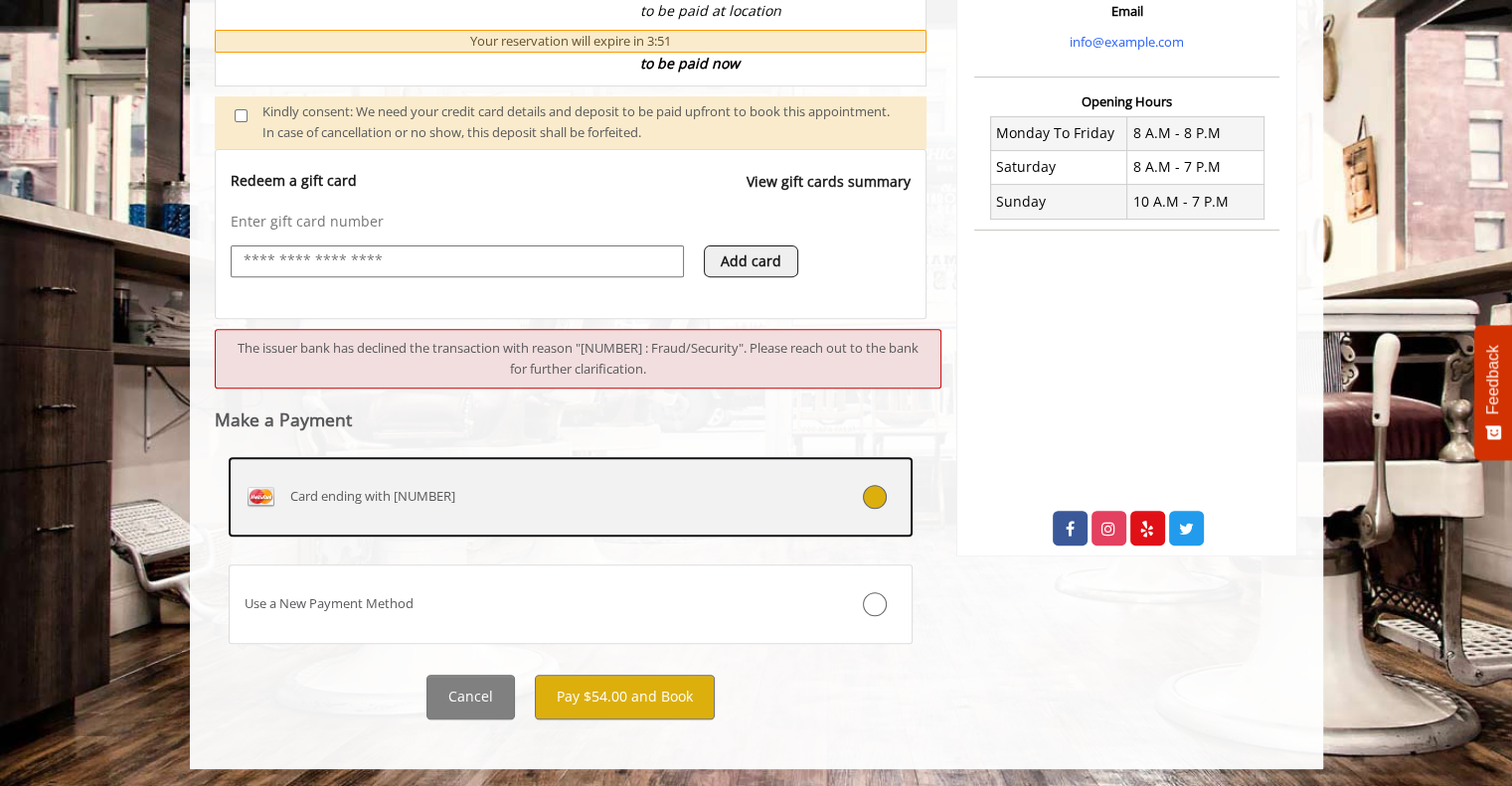 click on "Card ending with [NUMBER]" 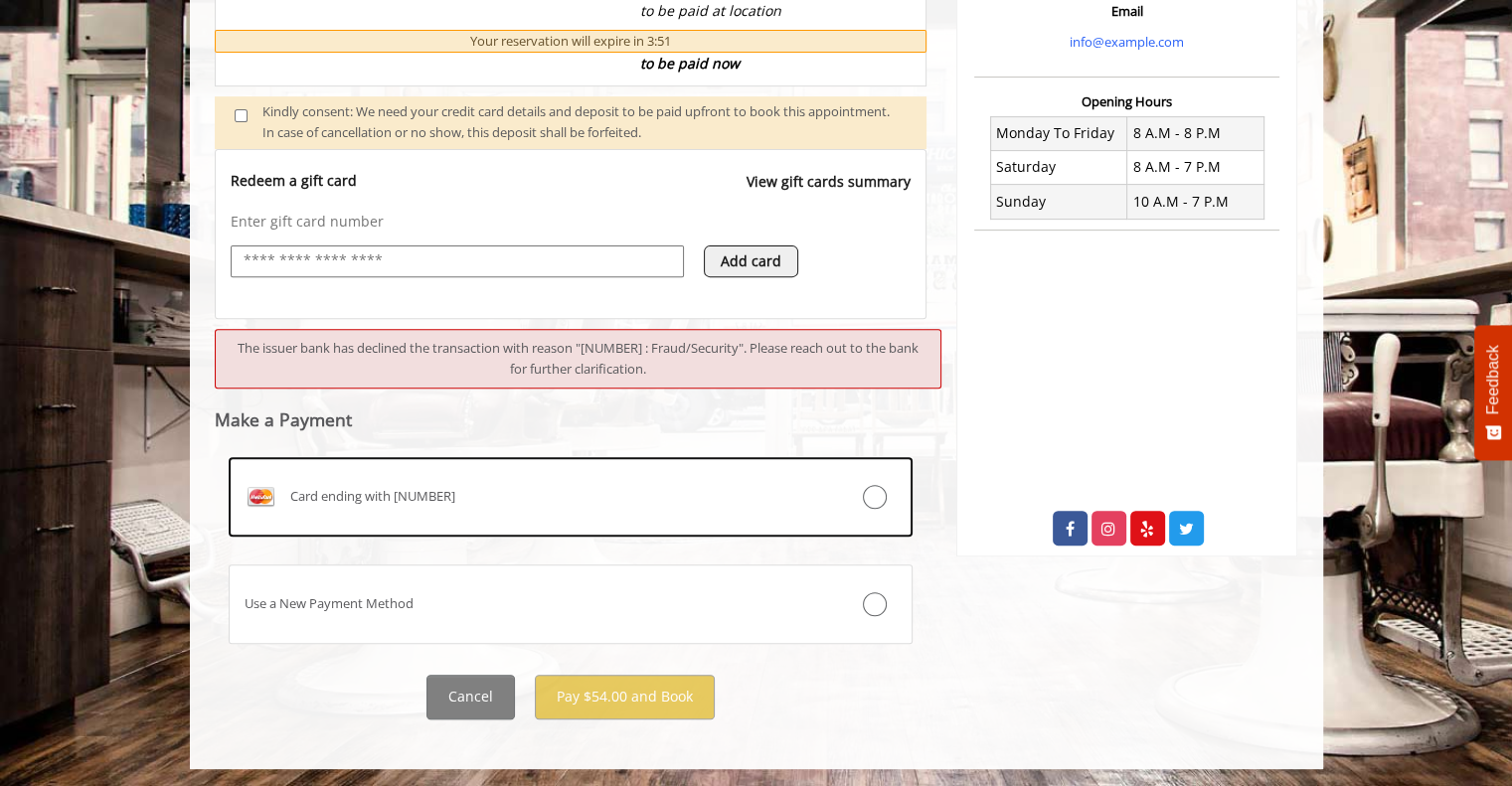scroll, scrollTop: 463, scrollLeft: 0, axis: vertical 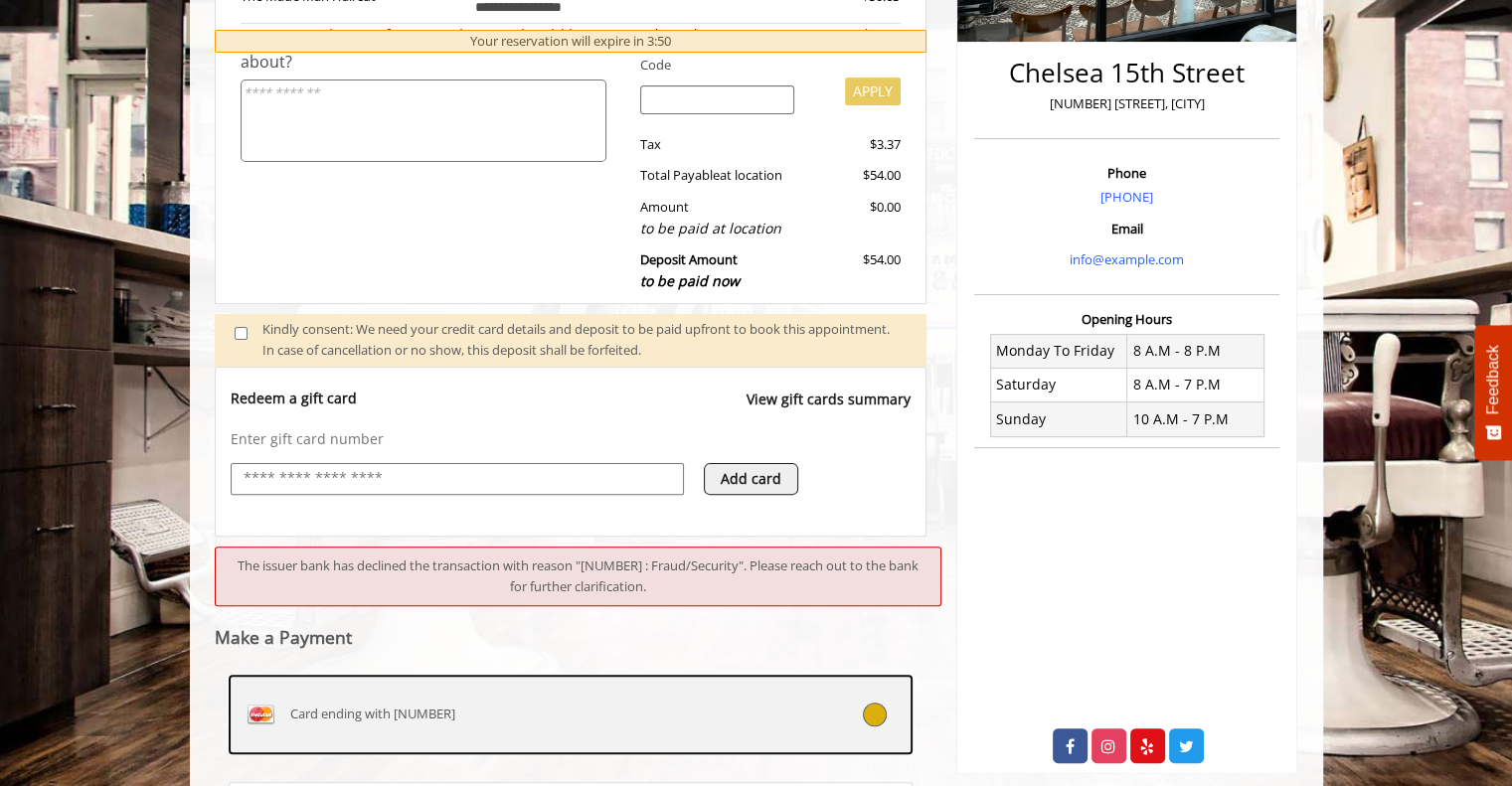 click on "Card ending with [NUMBER]" 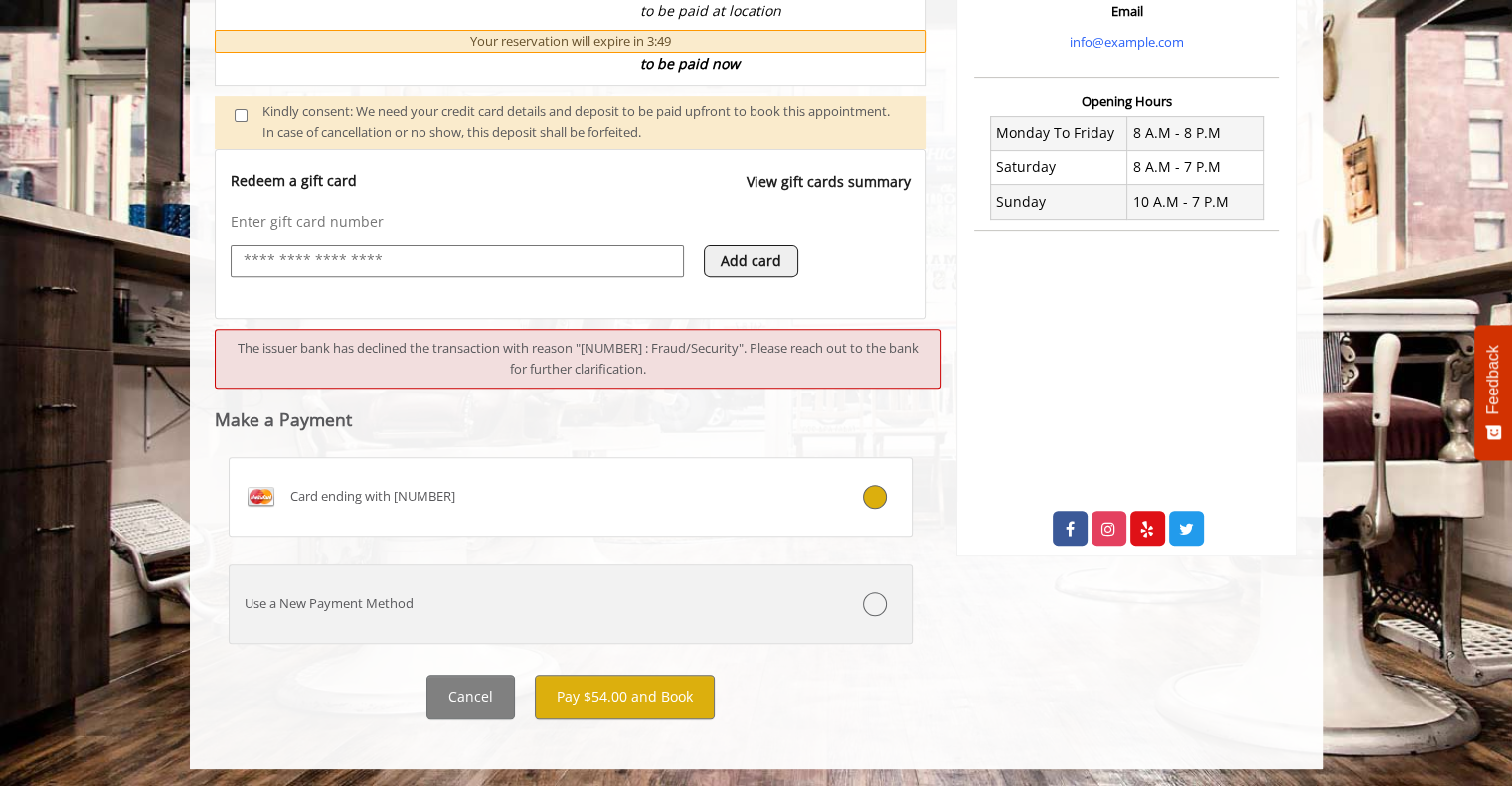 click on "Use a New Payment Method" at bounding box center (514, 603) 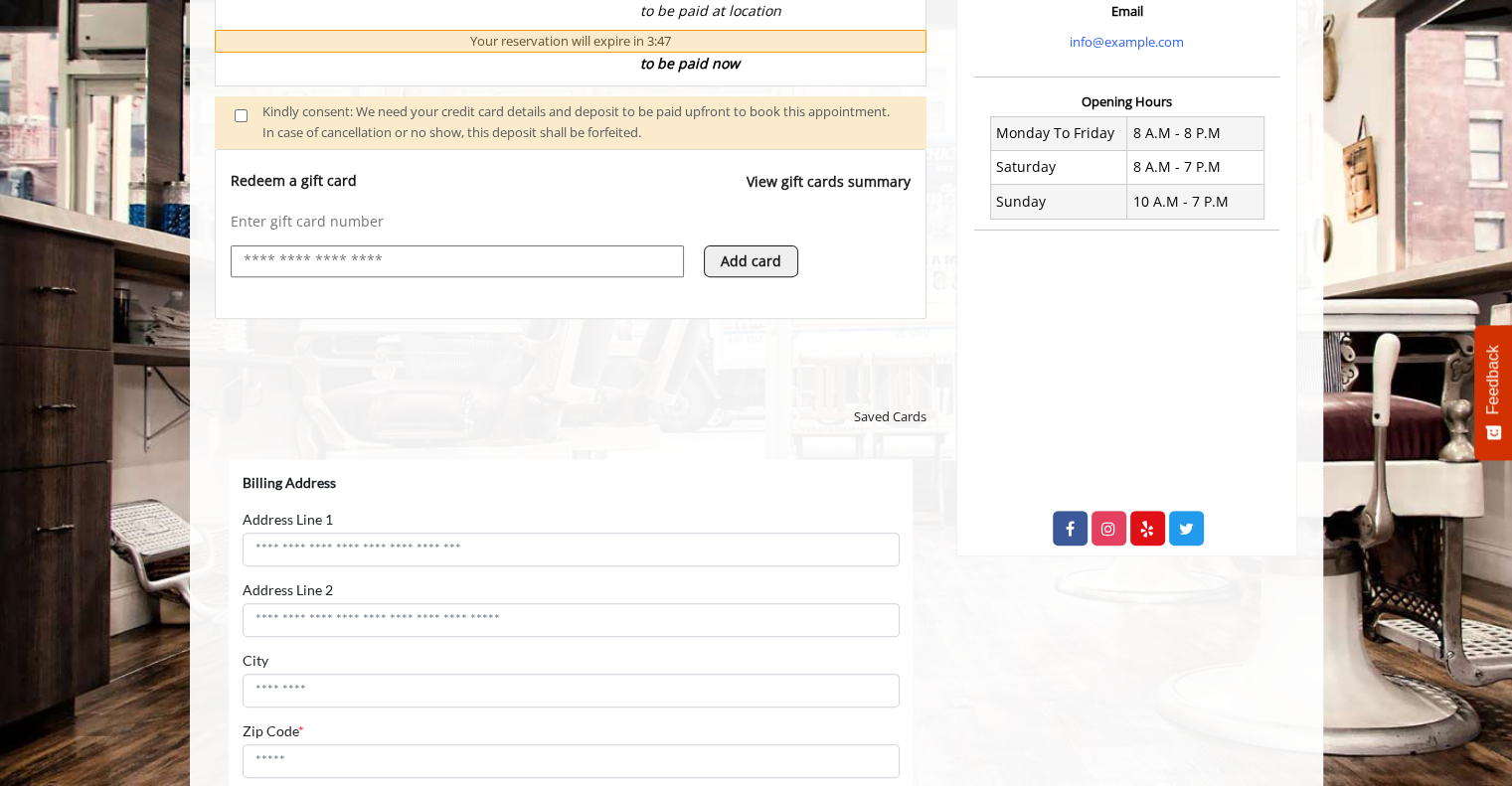 scroll, scrollTop: 0, scrollLeft: 0, axis: both 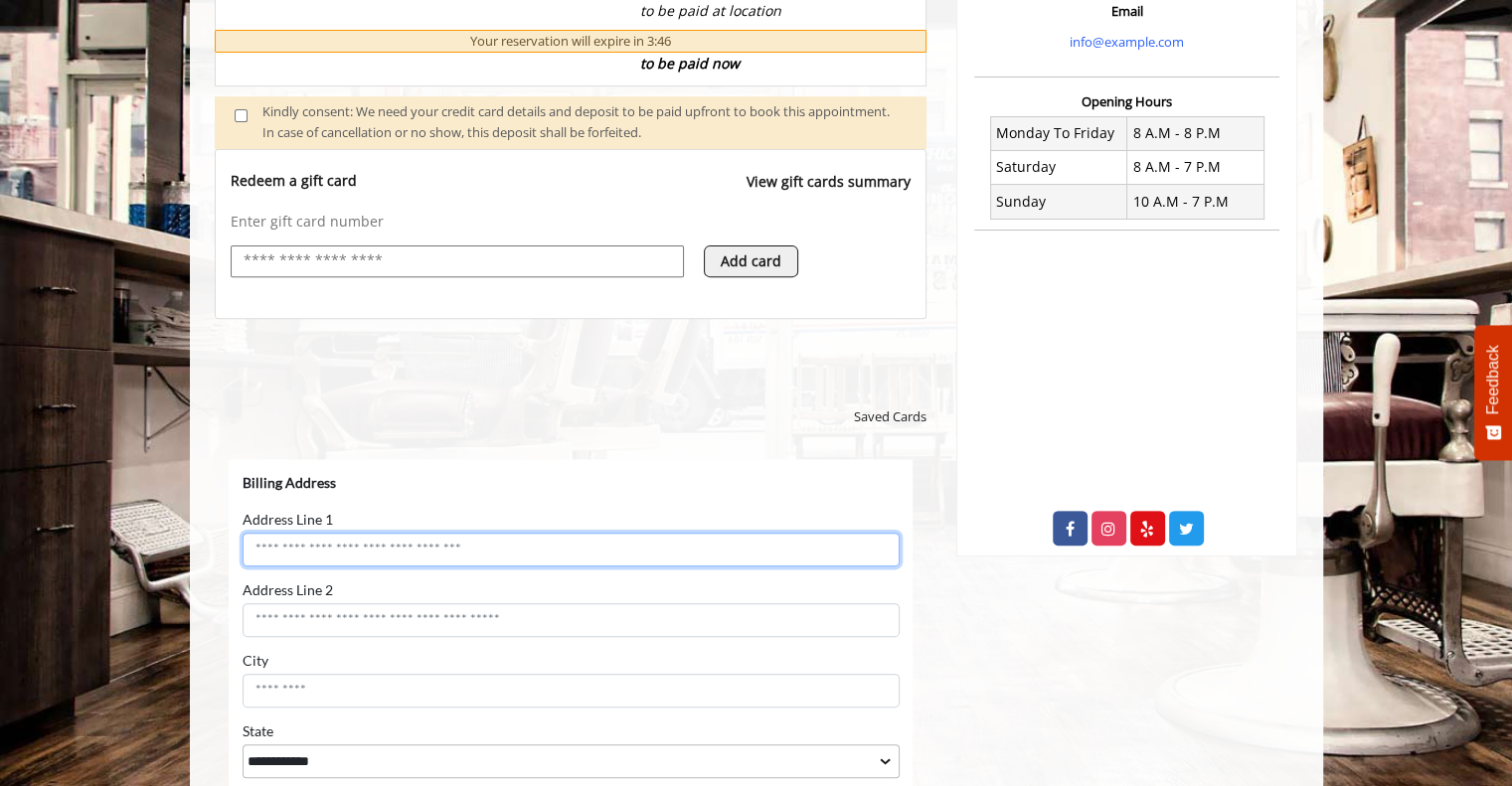 click on "Address Line 1" at bounding box center (570, 550) 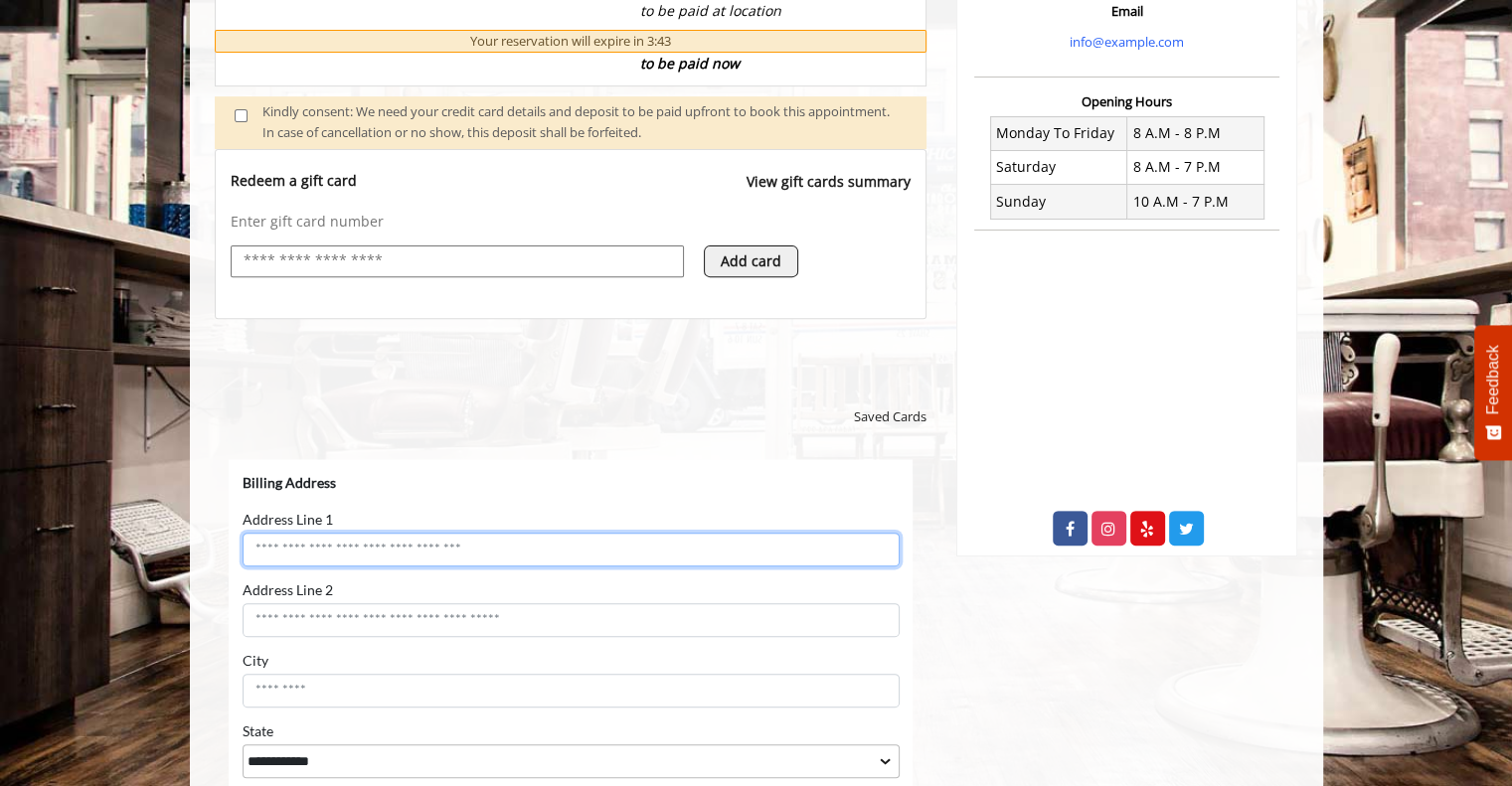 type on "**********" 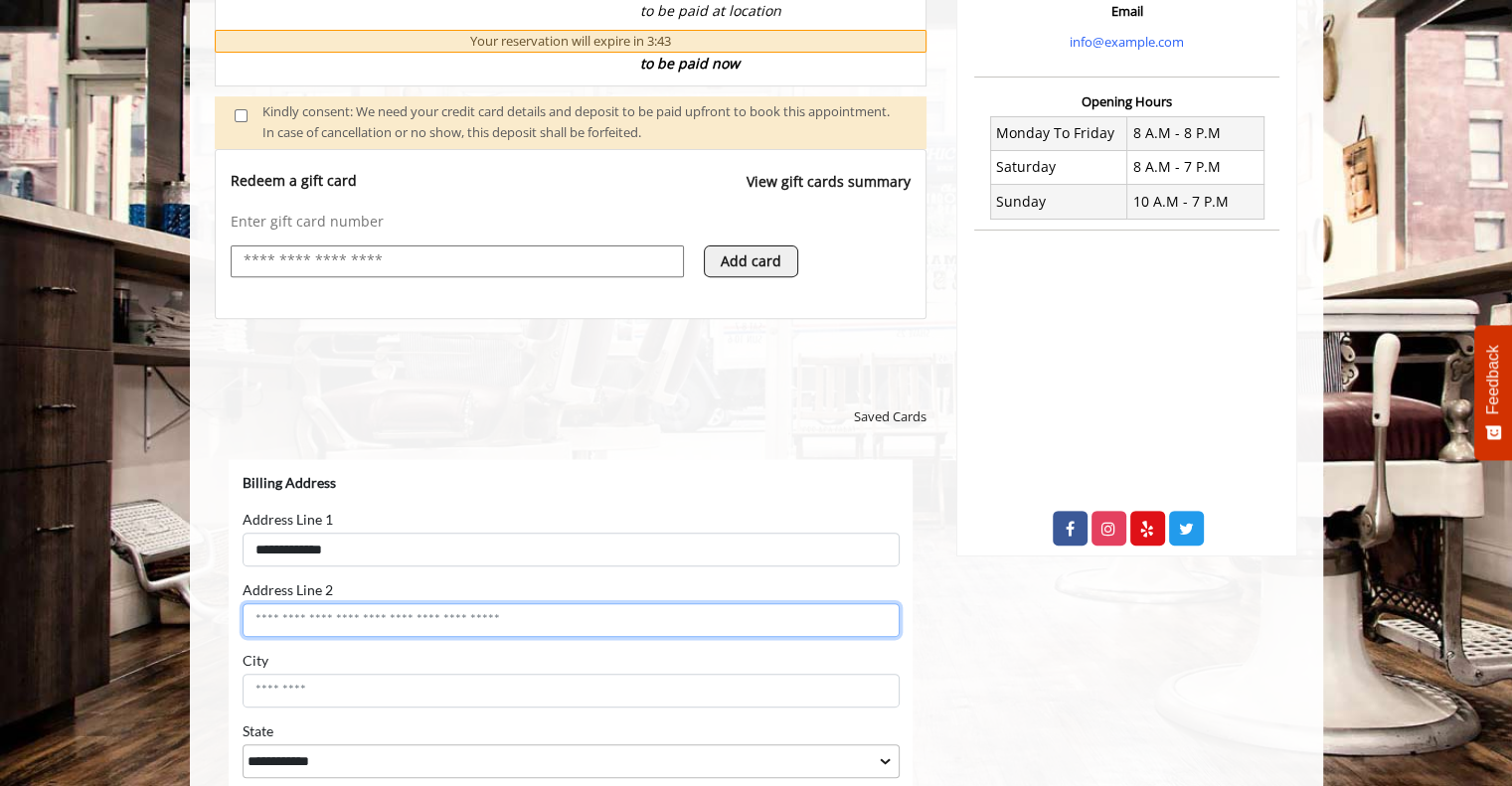 type on "********" 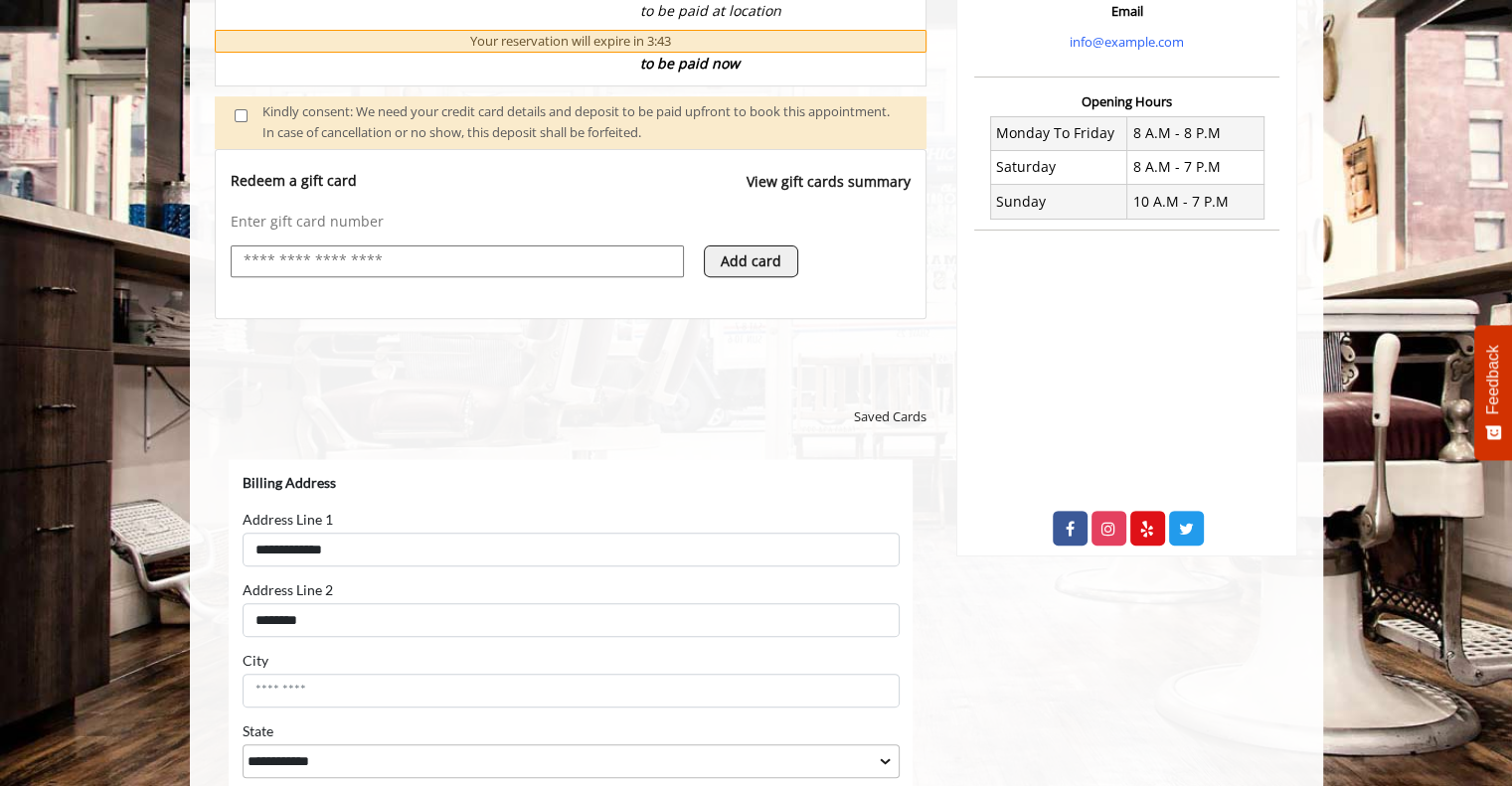type on "********" 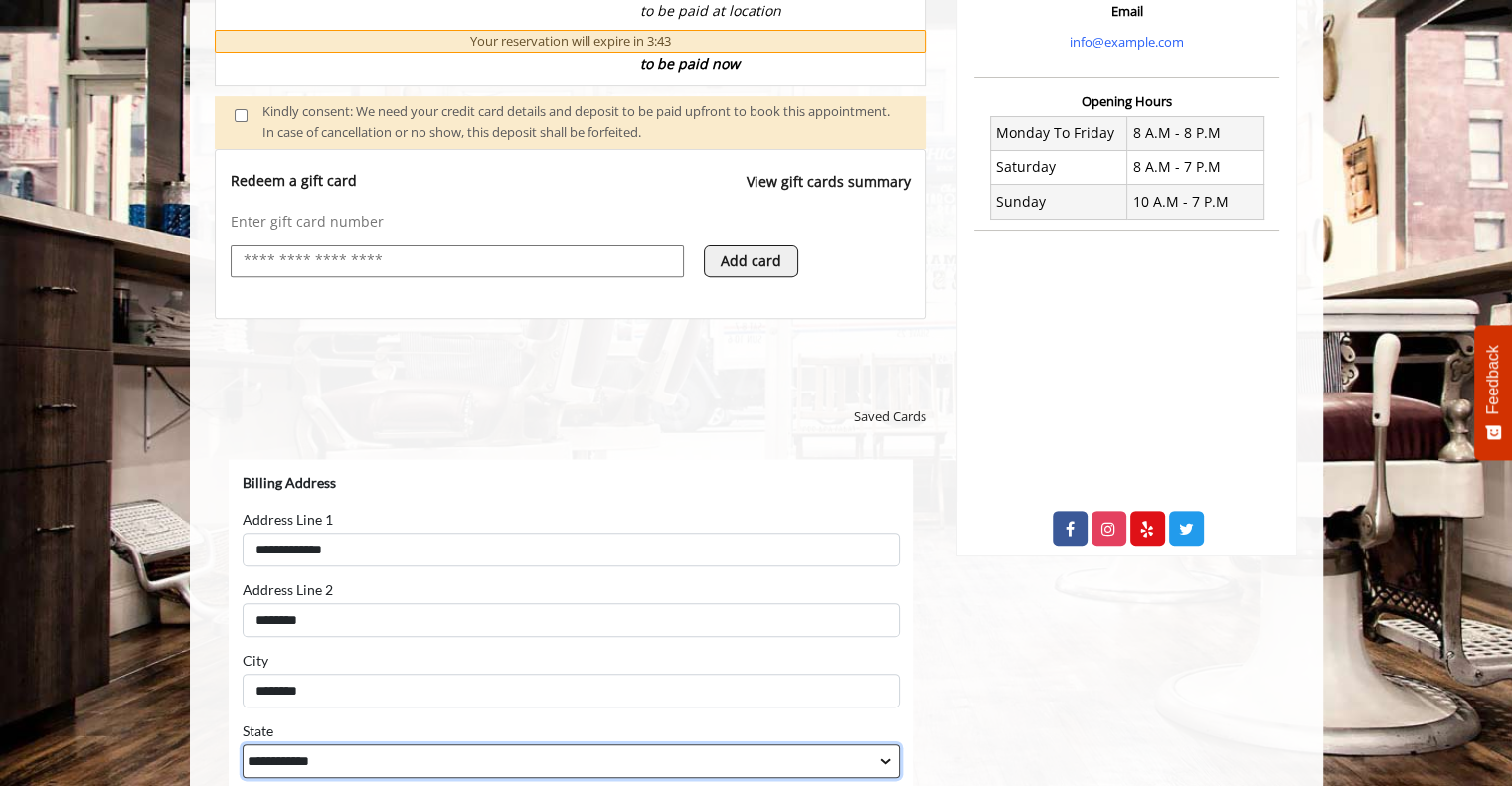 select on "**" 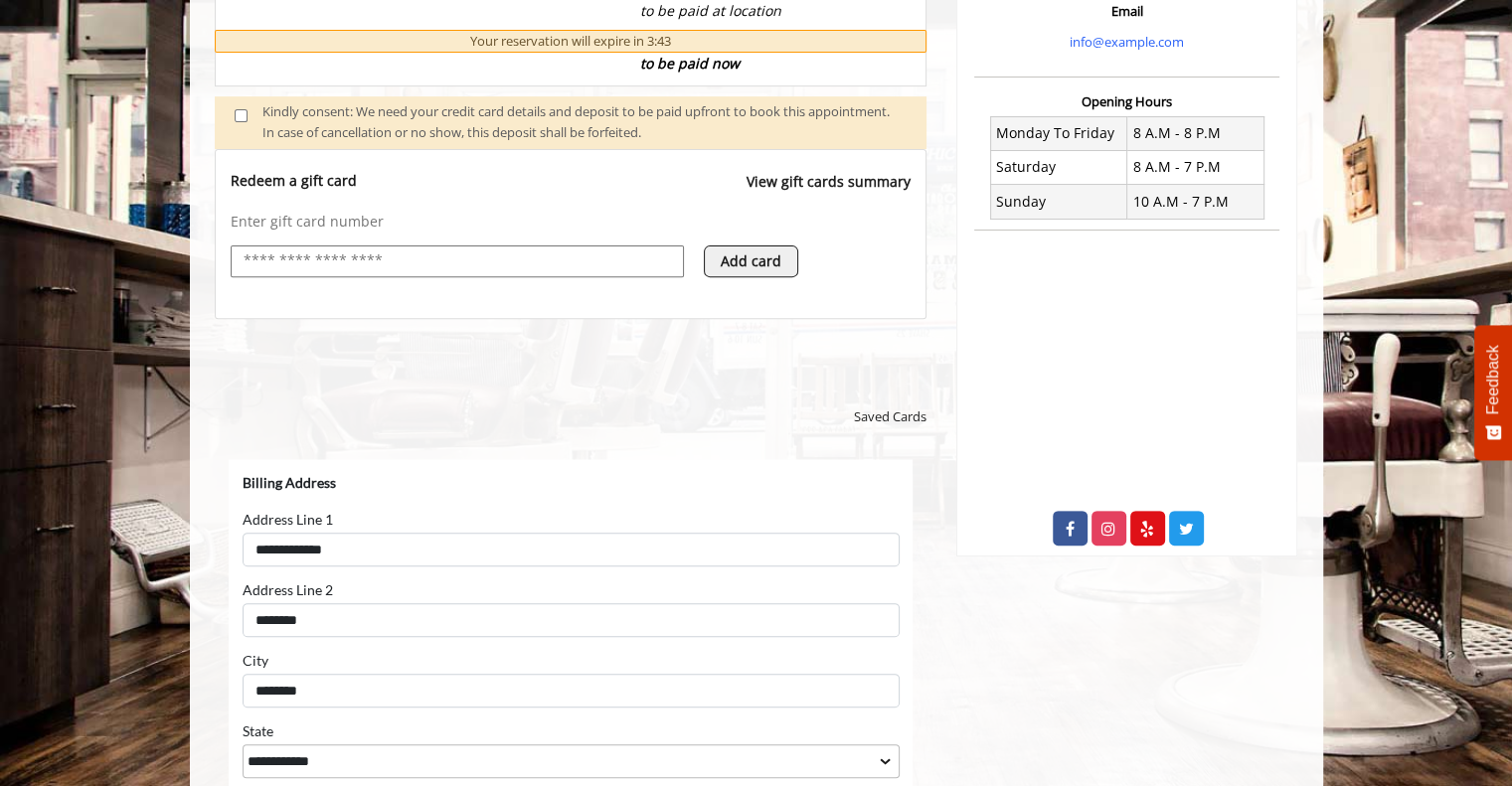 type on "*****" 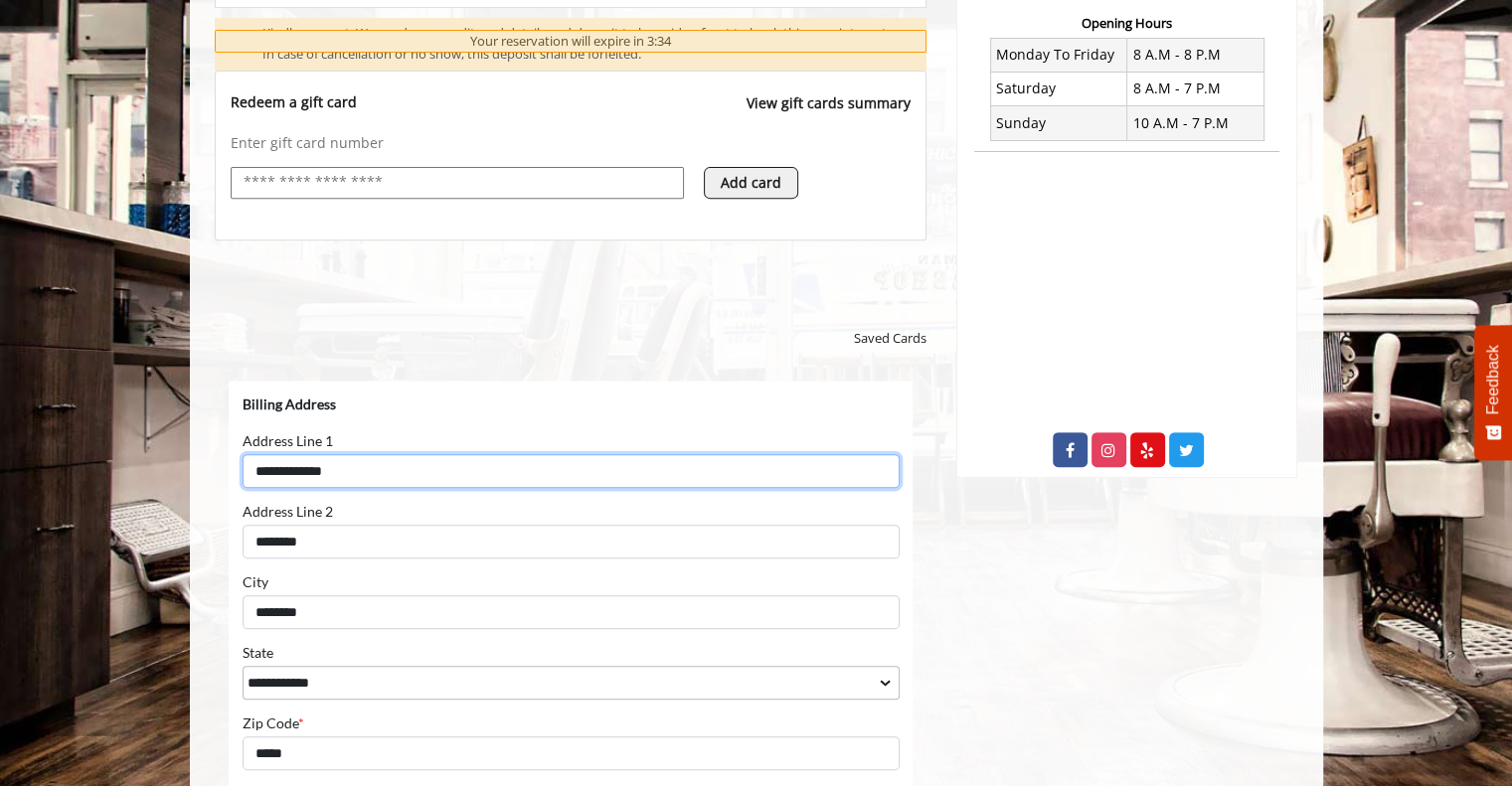 scroll, scrollTop: 1057, scrollLeft: 0, axis: vertical 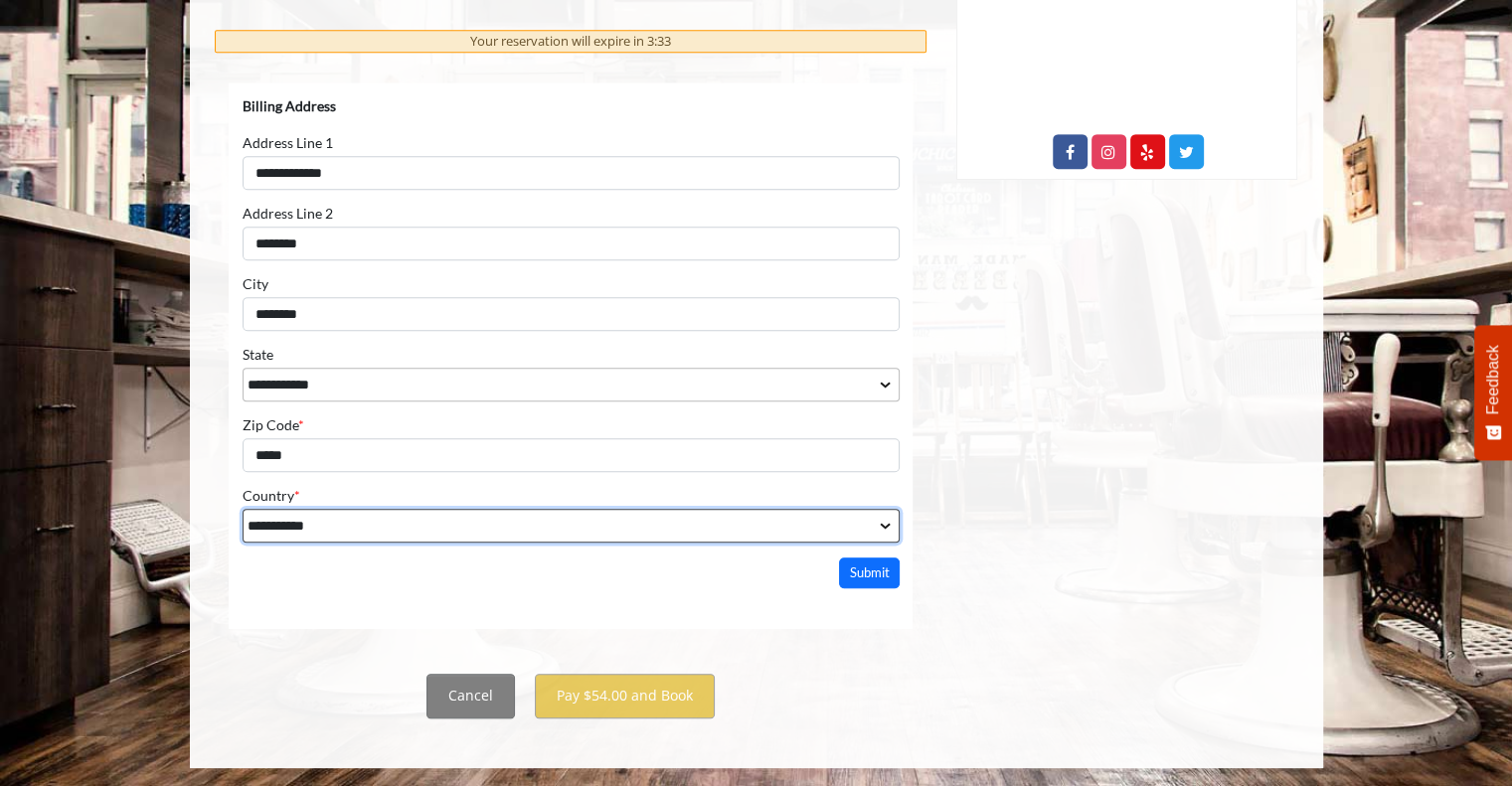 drag, startPoint x: 455, startPoint y: 519, endPoint x: 692, endPoint y: 532, distance: 237.35627 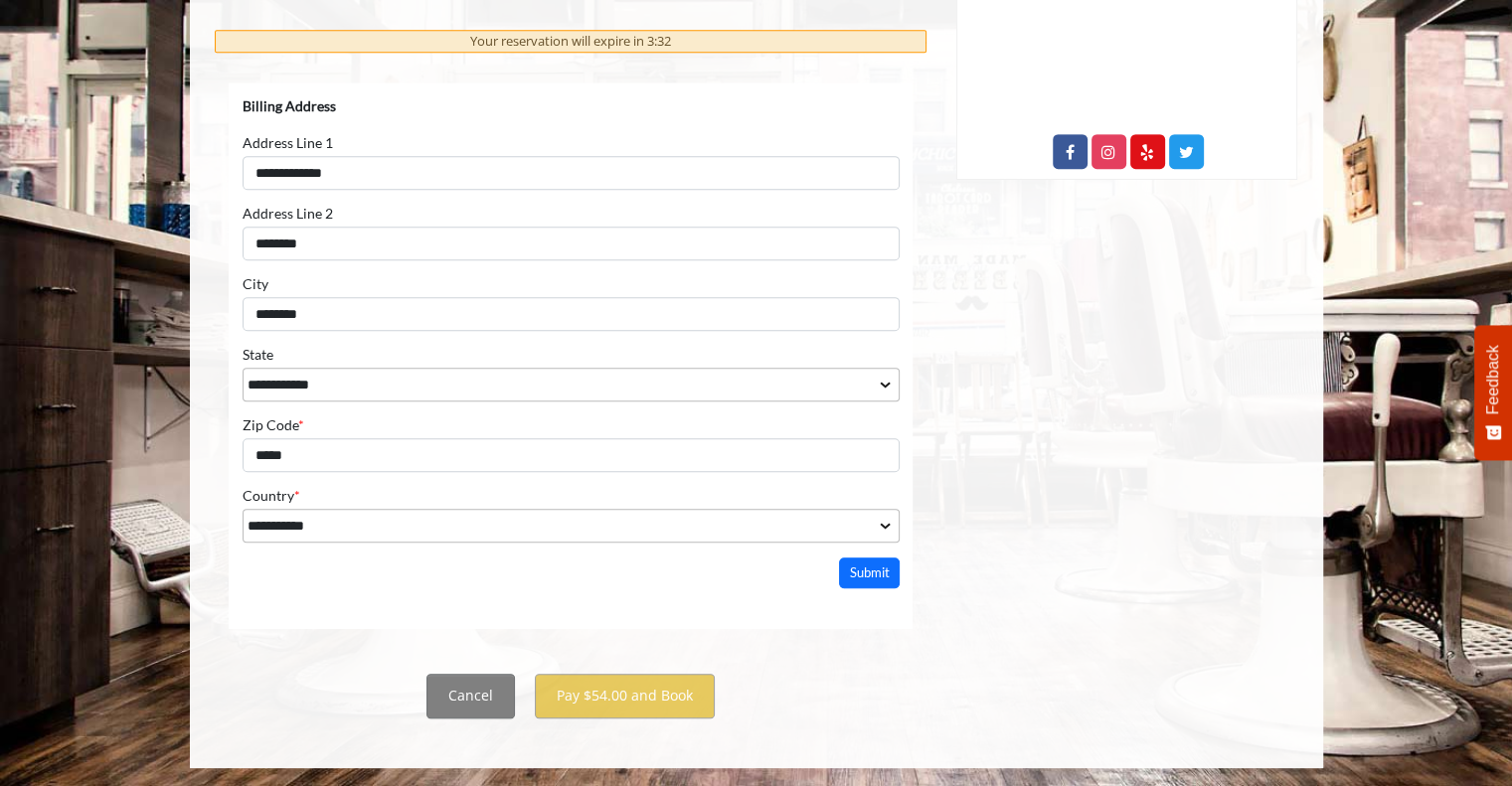 click on "[STREET_NAME] [STREET_NUMBER]
[NUMBER] [STREET], [CITY]
Phone
[PHONE]
Email
info@example.com
Opening Hours
[DAY] To [DAY]
[TIME] - [TIME]
[DAY]
[TIME] - [TIME]
[DAY]
[TIME] - [TIME]" 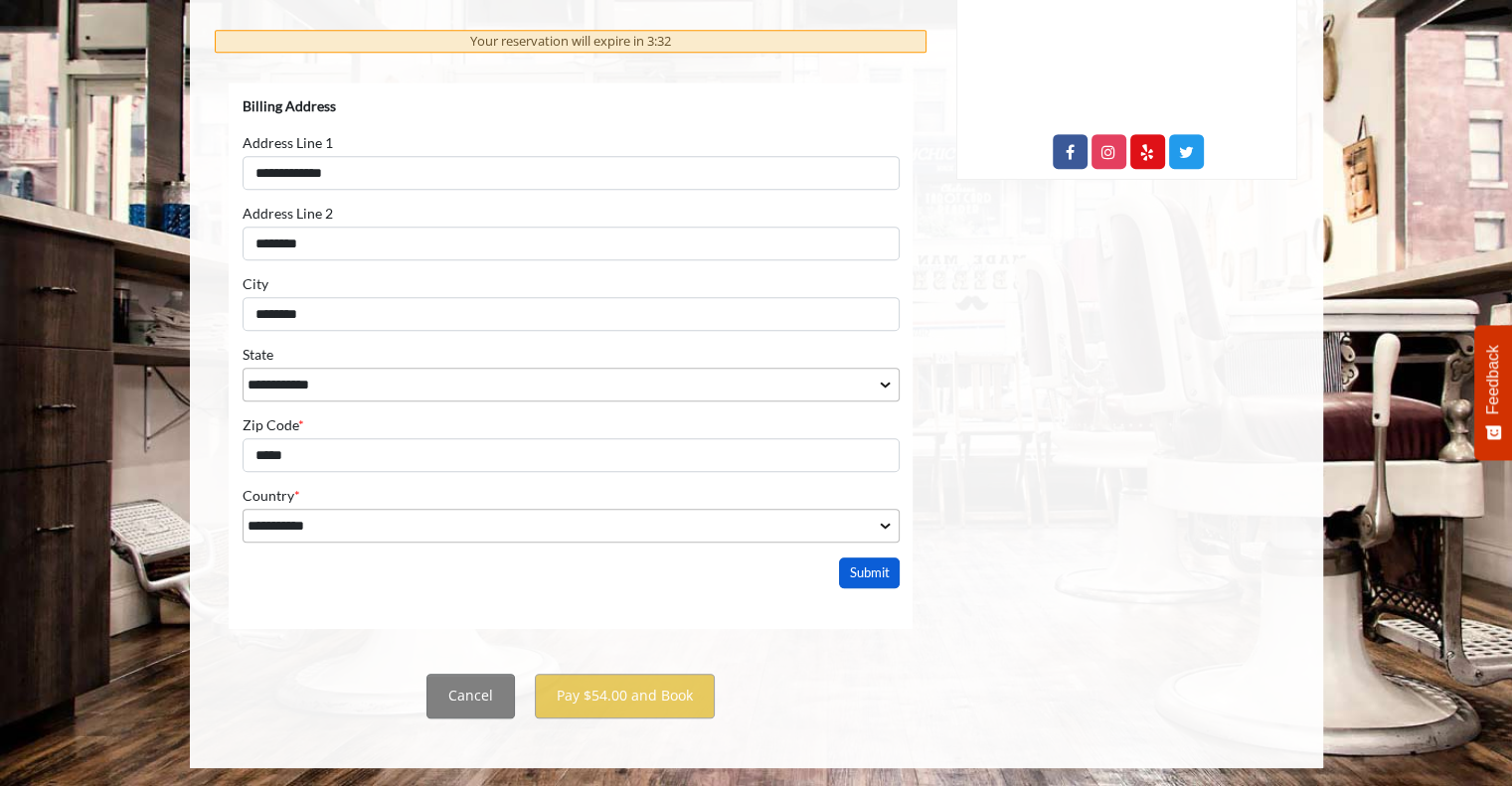 click on "Submit" at bounding box center [869, 571] 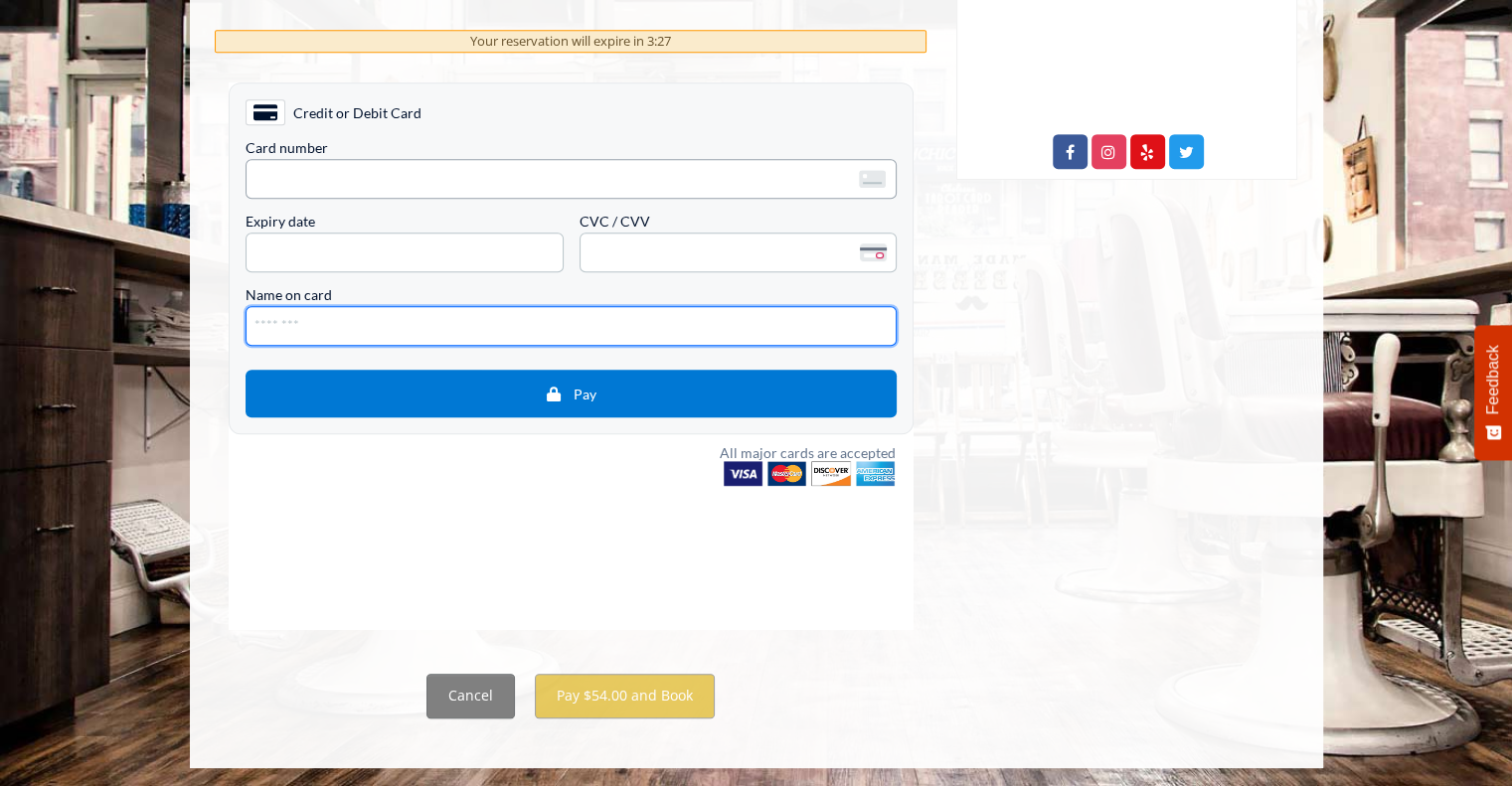 type on "*********" 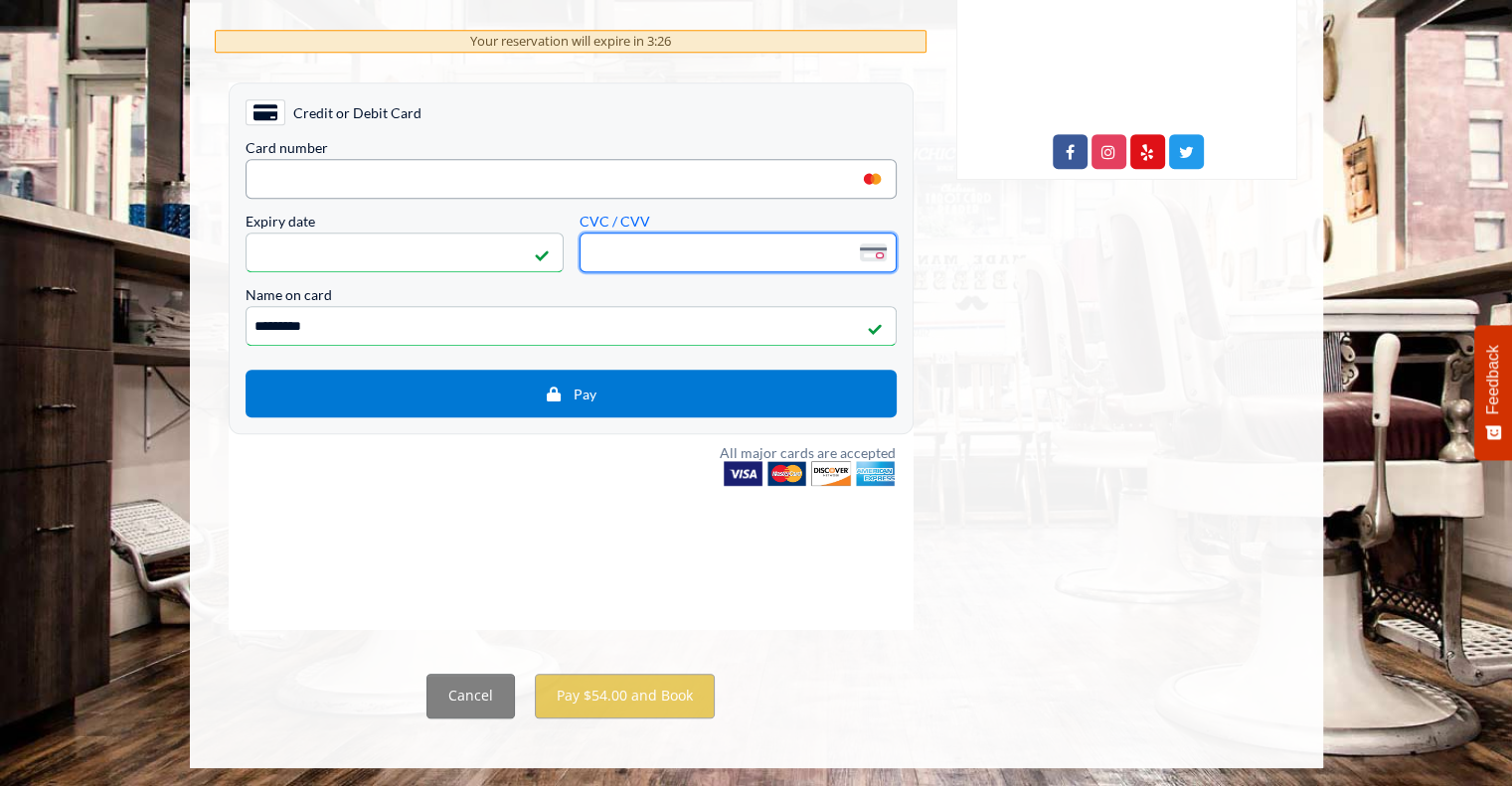 drag, startPoint x: 223, startPoint y: 105, endPoint x: 531, endPoint y: 197, distance: 321.4467 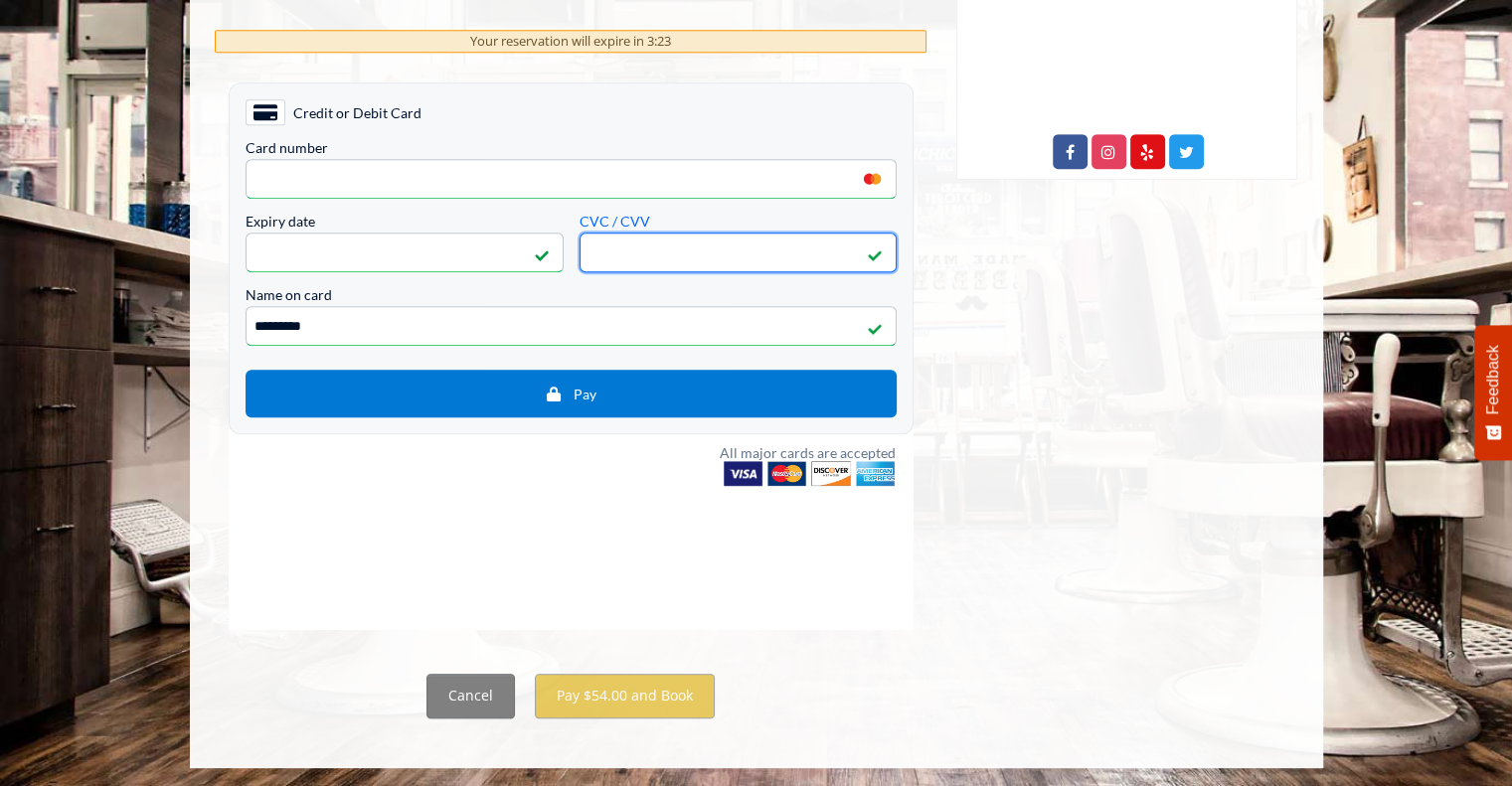 click on "[STREET_NAME] [STREET_NUMBER]
[NUMBER] [STREET], [CITY]
Phone
[PHONE]
Email
info@example.com
Opening Hours
[DAY] To [DAY]
[TIME] - [TIME]
[DAY]
[TIME] - [TIME]
[DAY]
[TIME] - [TIME]" 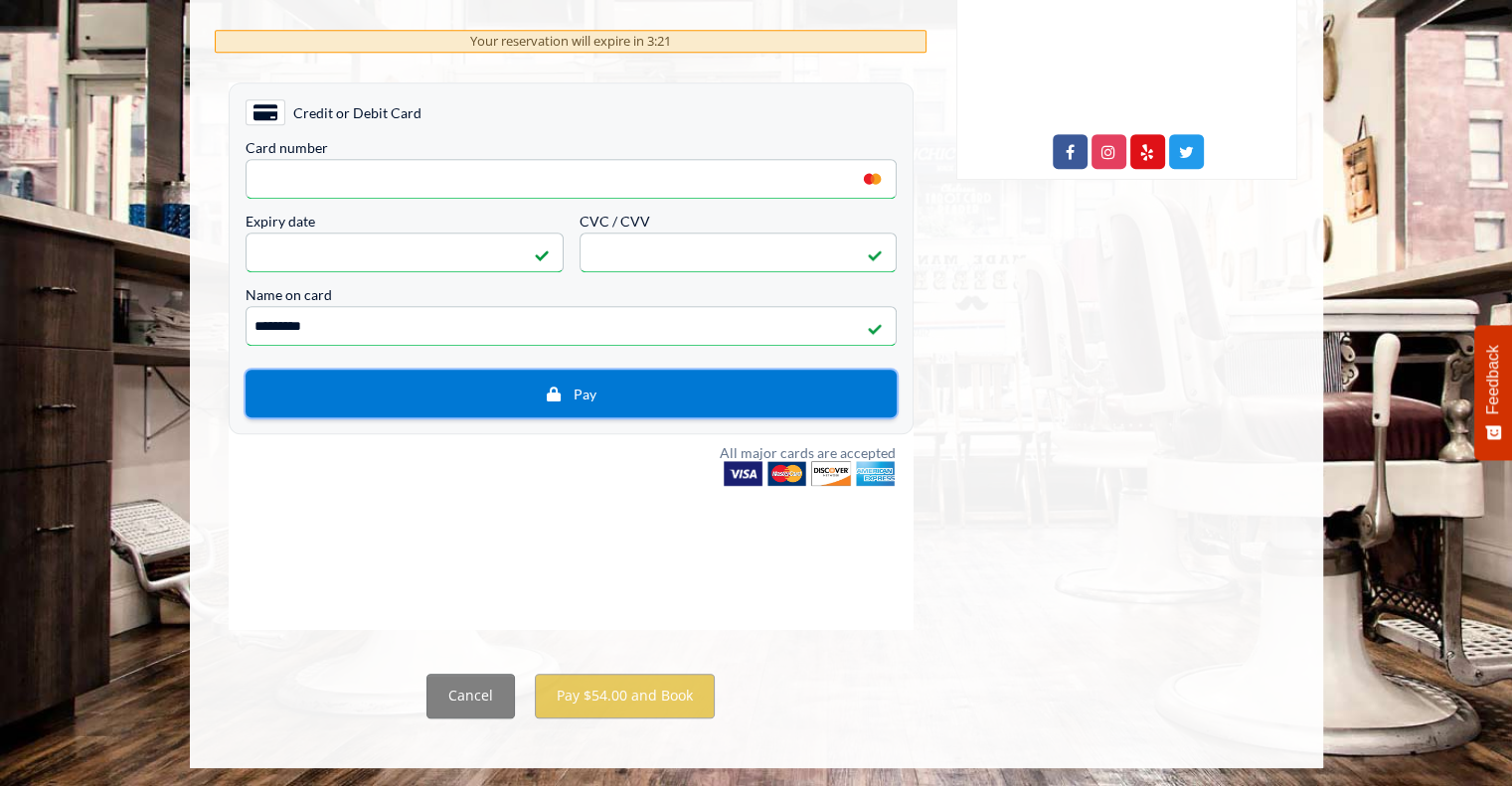 click on "Pay" at bounding box center [570, 393] 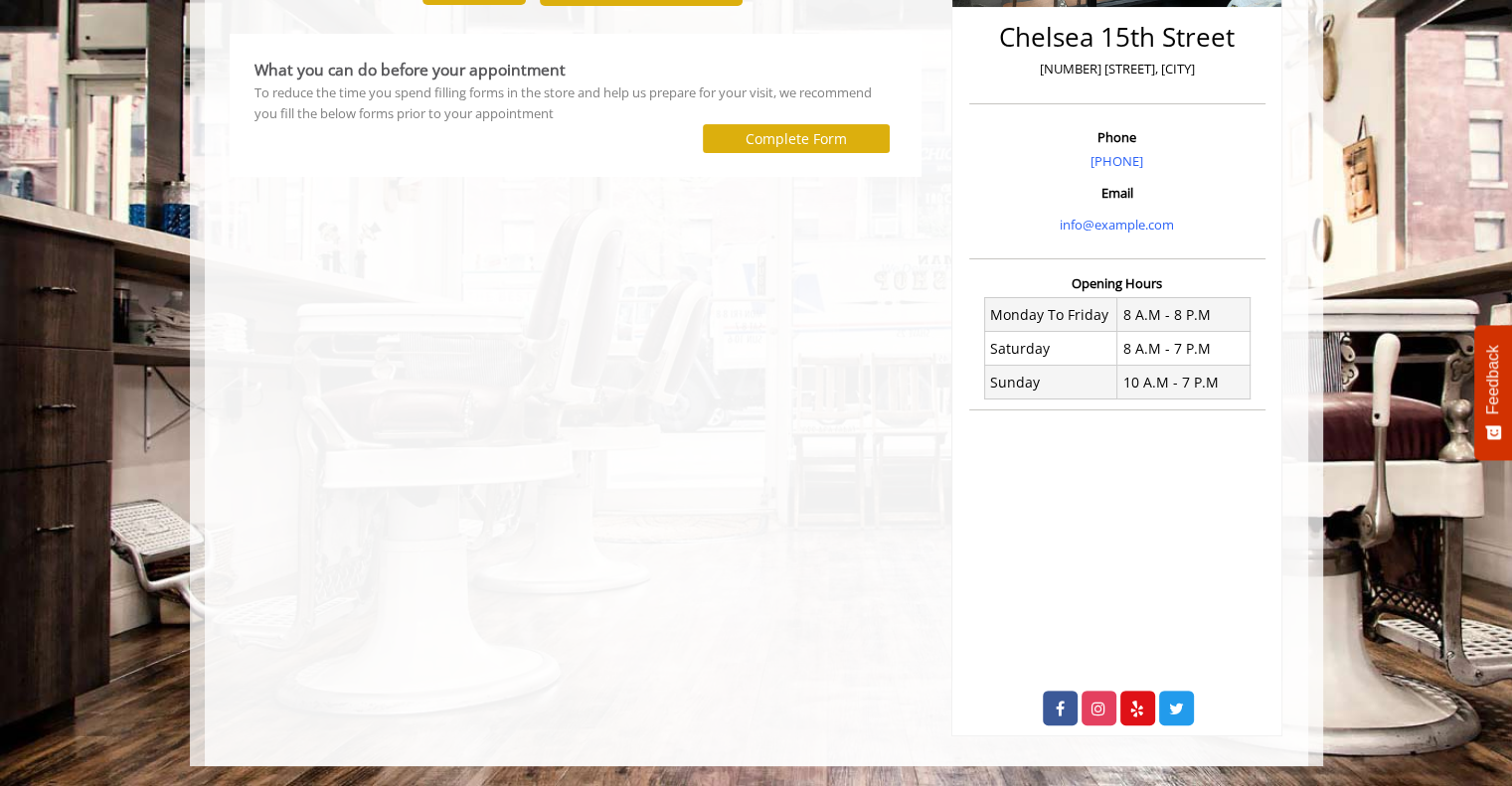 scroll, scrollTop: 0, scrollLeft: 0, axis: both 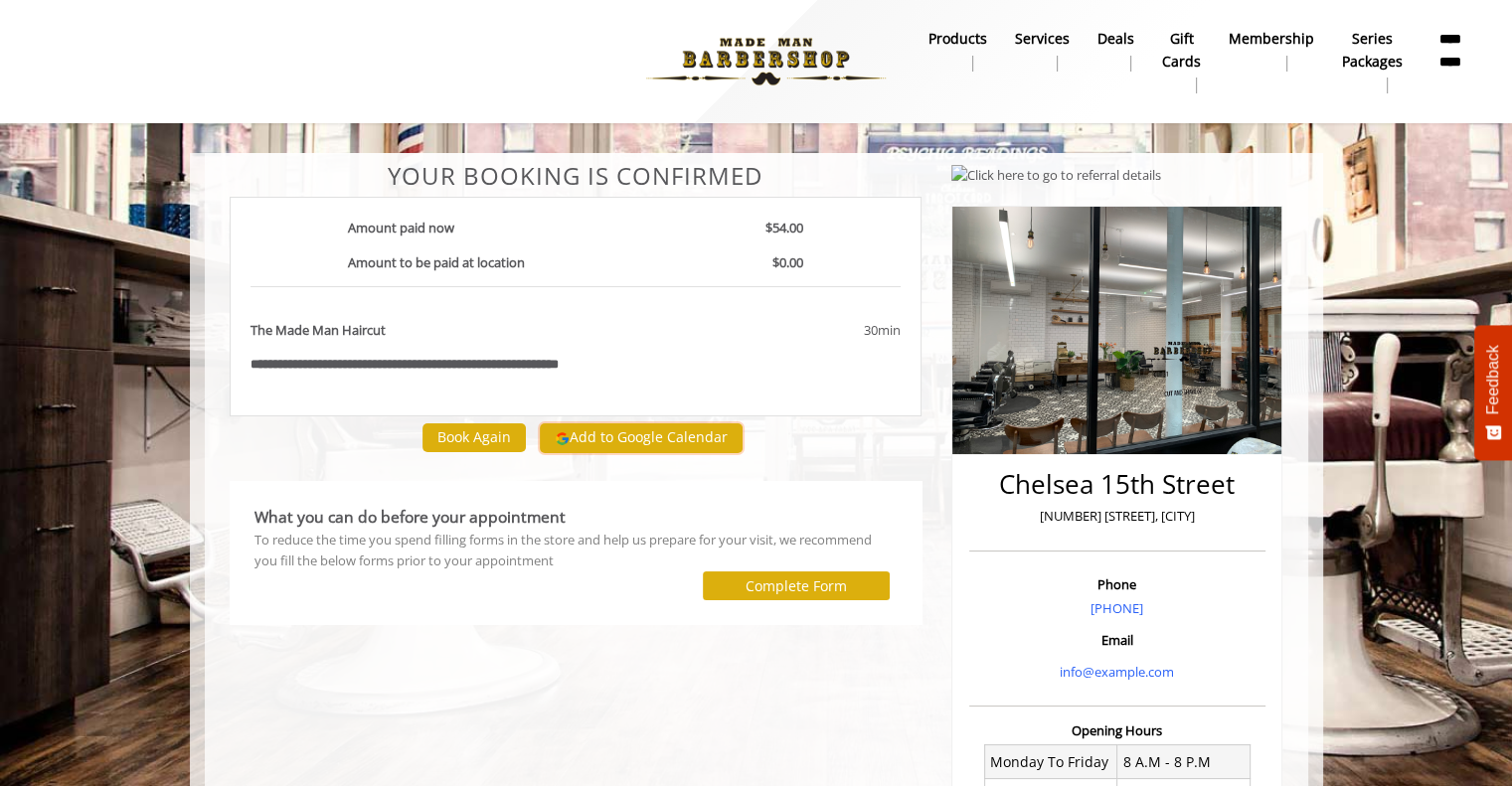 click on "Add to Google Calendar" at bounding box center (641, 438) 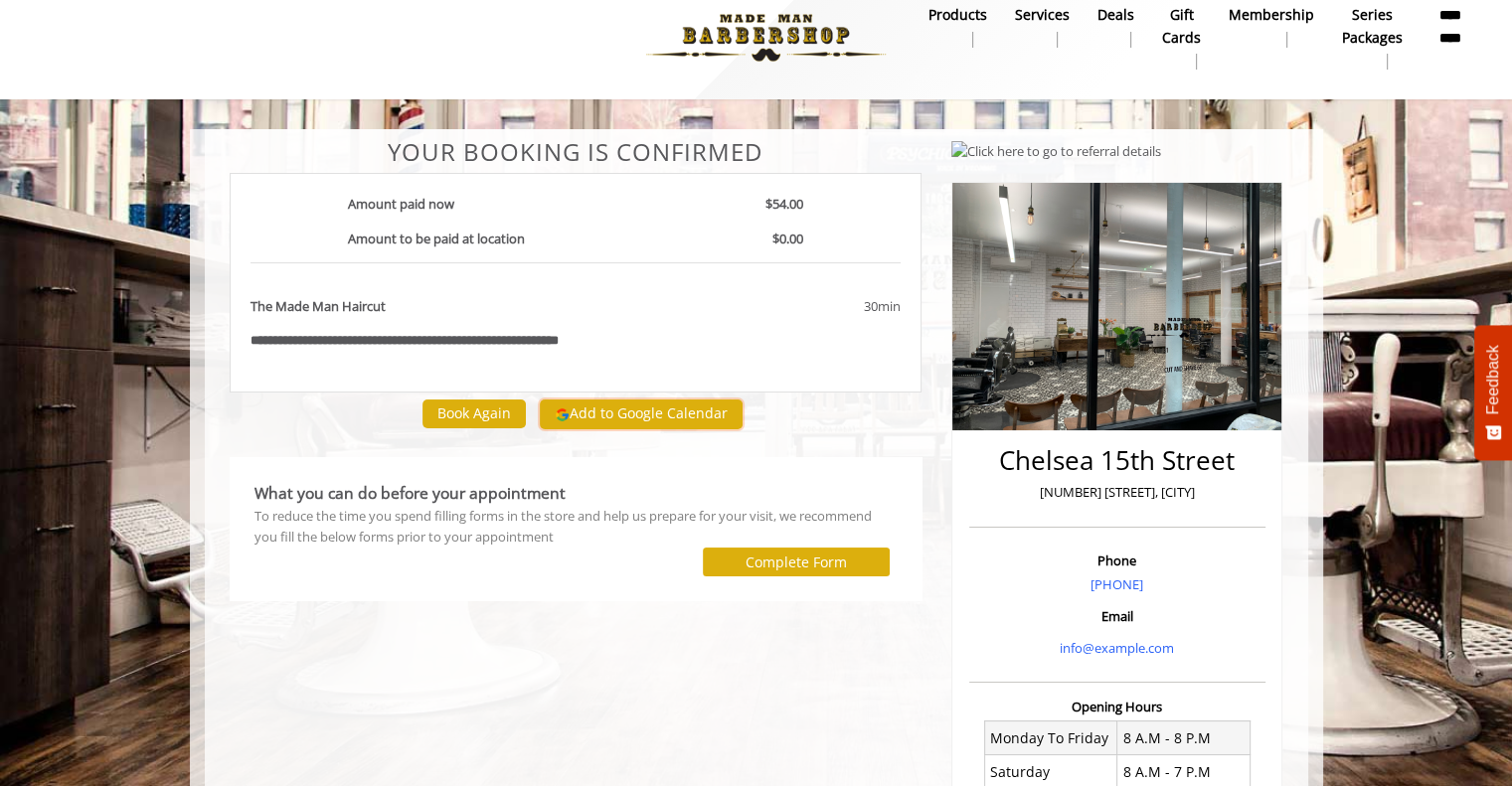 scroll, scrollTop: 0, scrollLeft: 0, axis: both 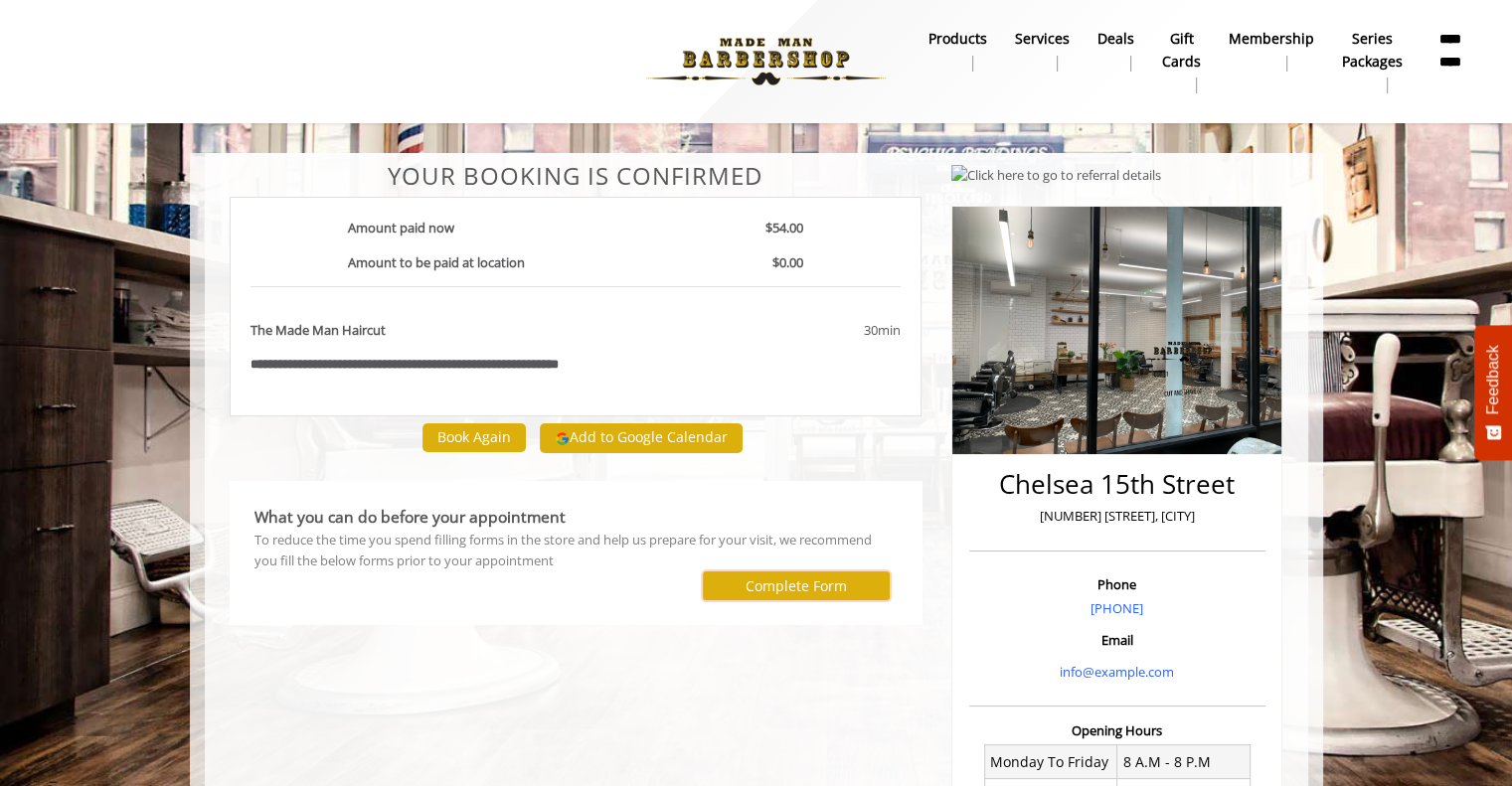 click on "Complete Form" at bounding box center (796, 586) 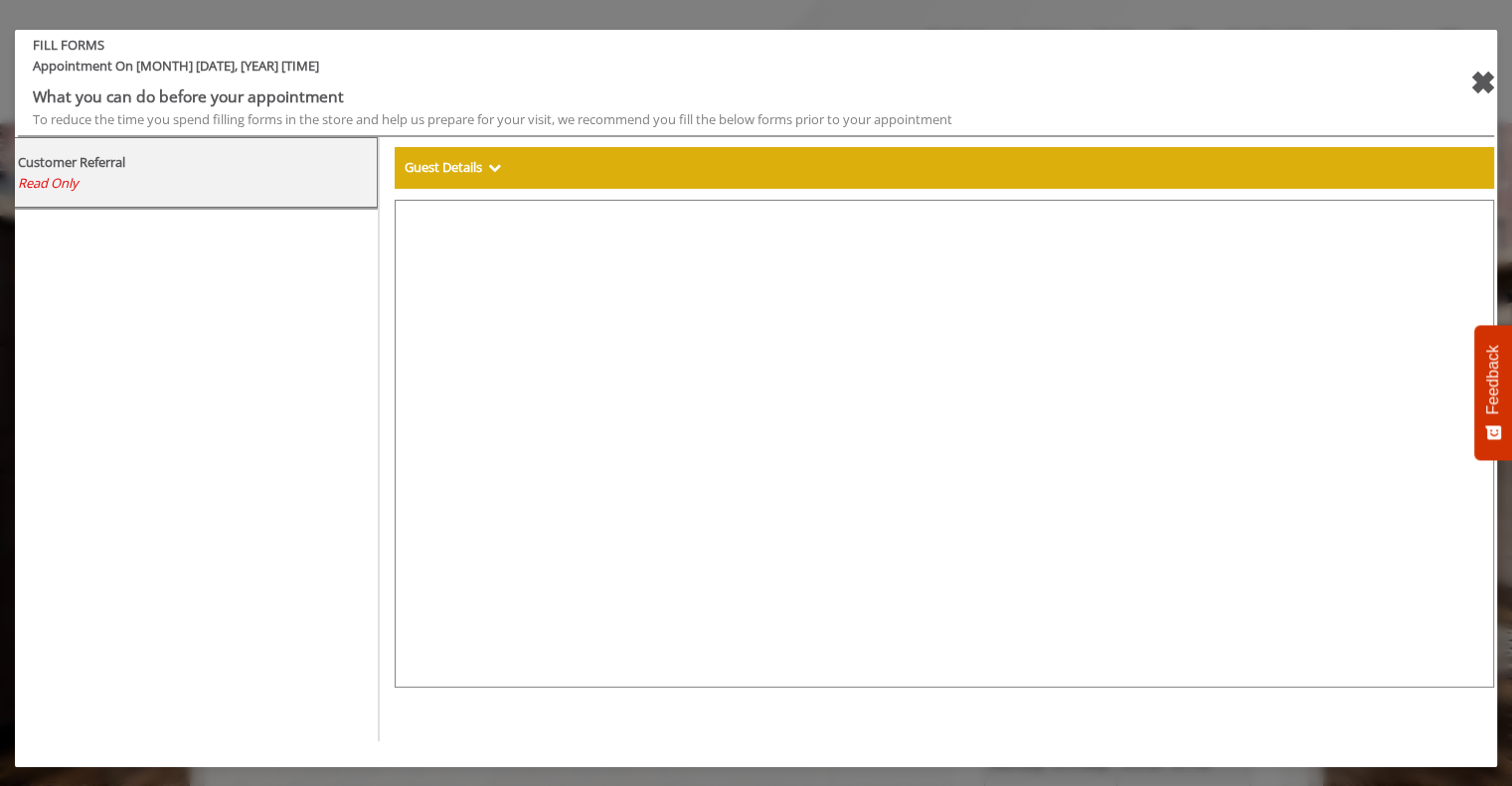 select on "***" 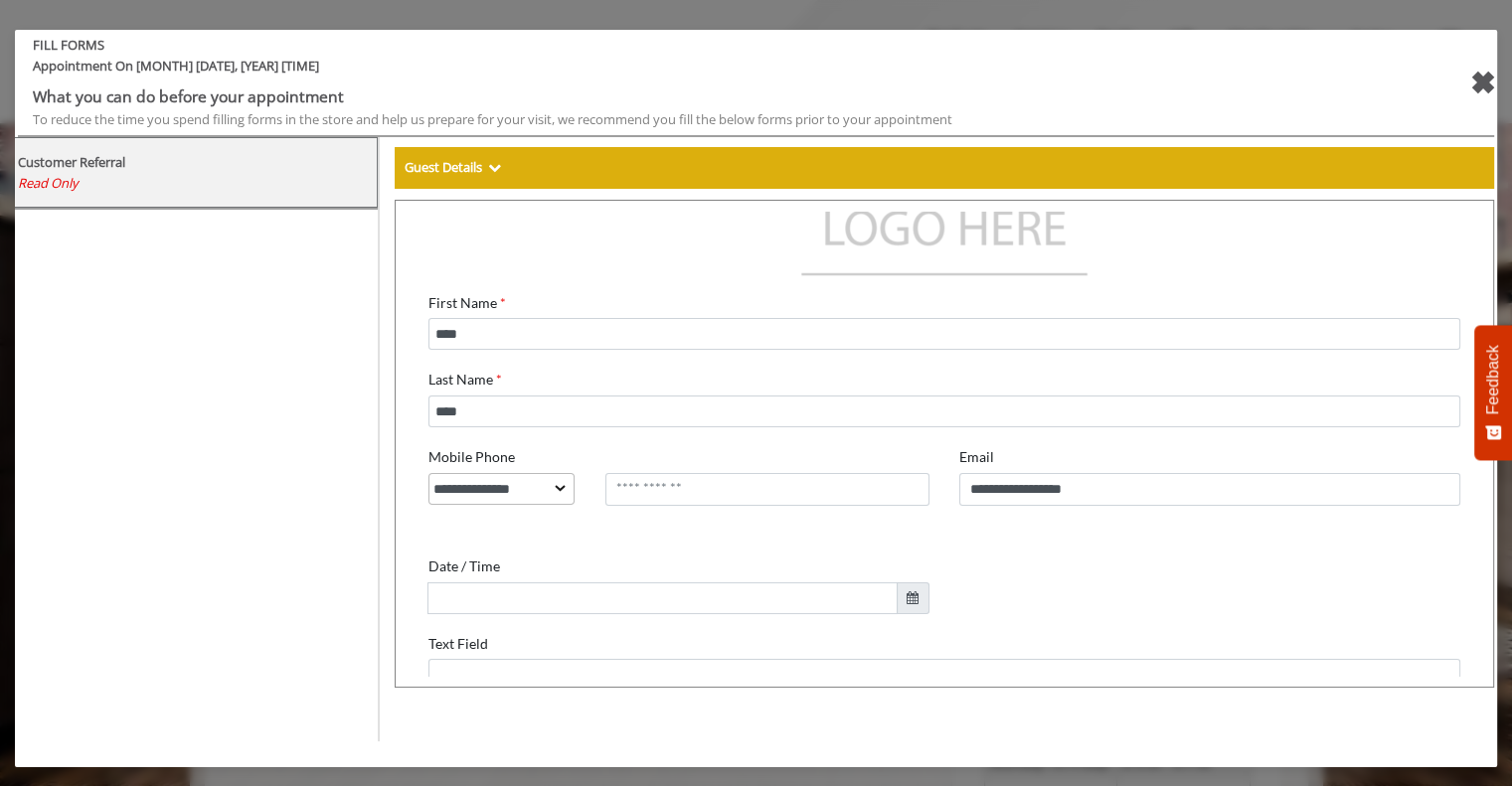 scroll, scrollTop: 0, scrollLeft: 0, axis: both 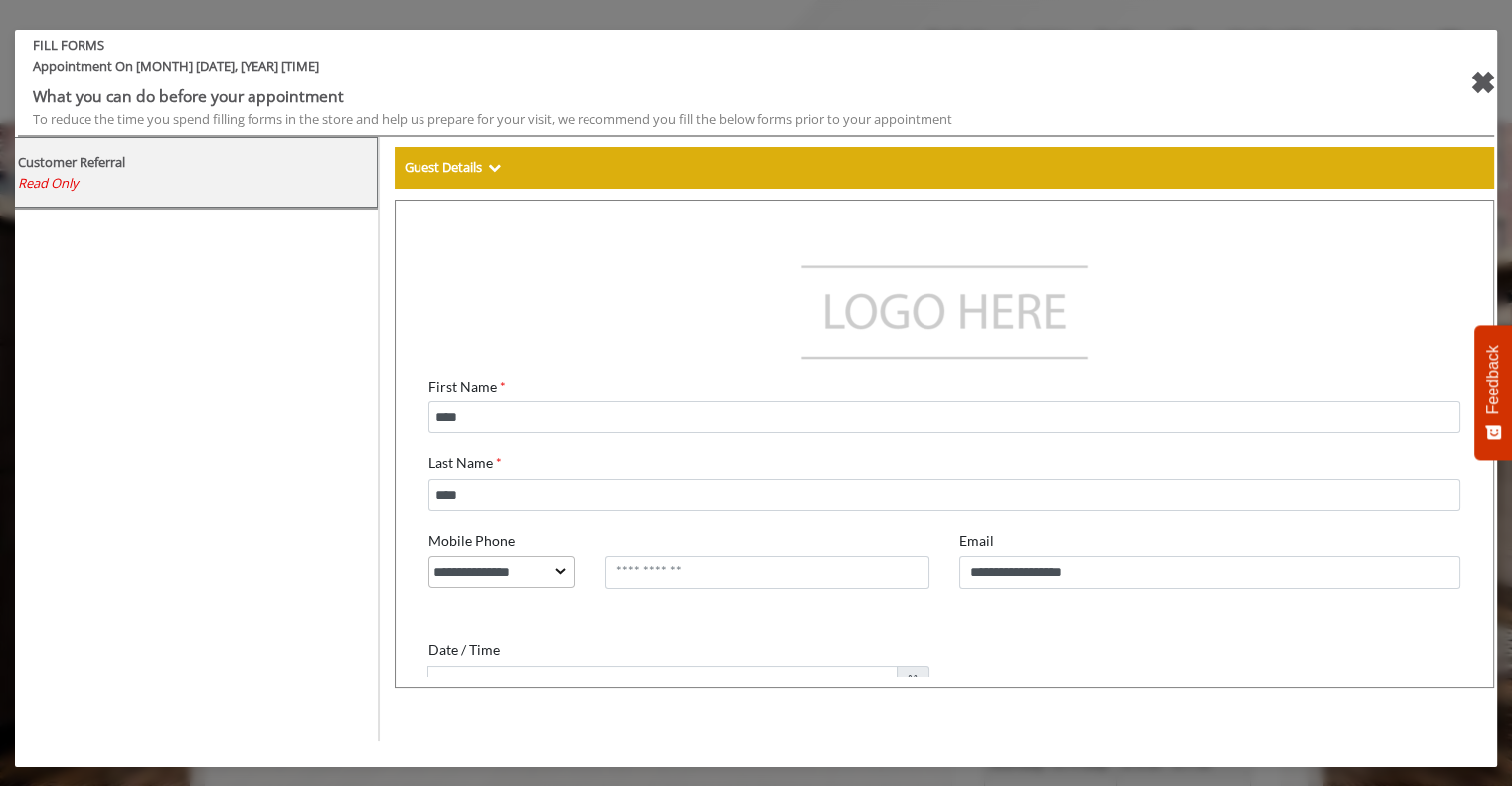 click on "✖" at bounding box center [1482, 82] 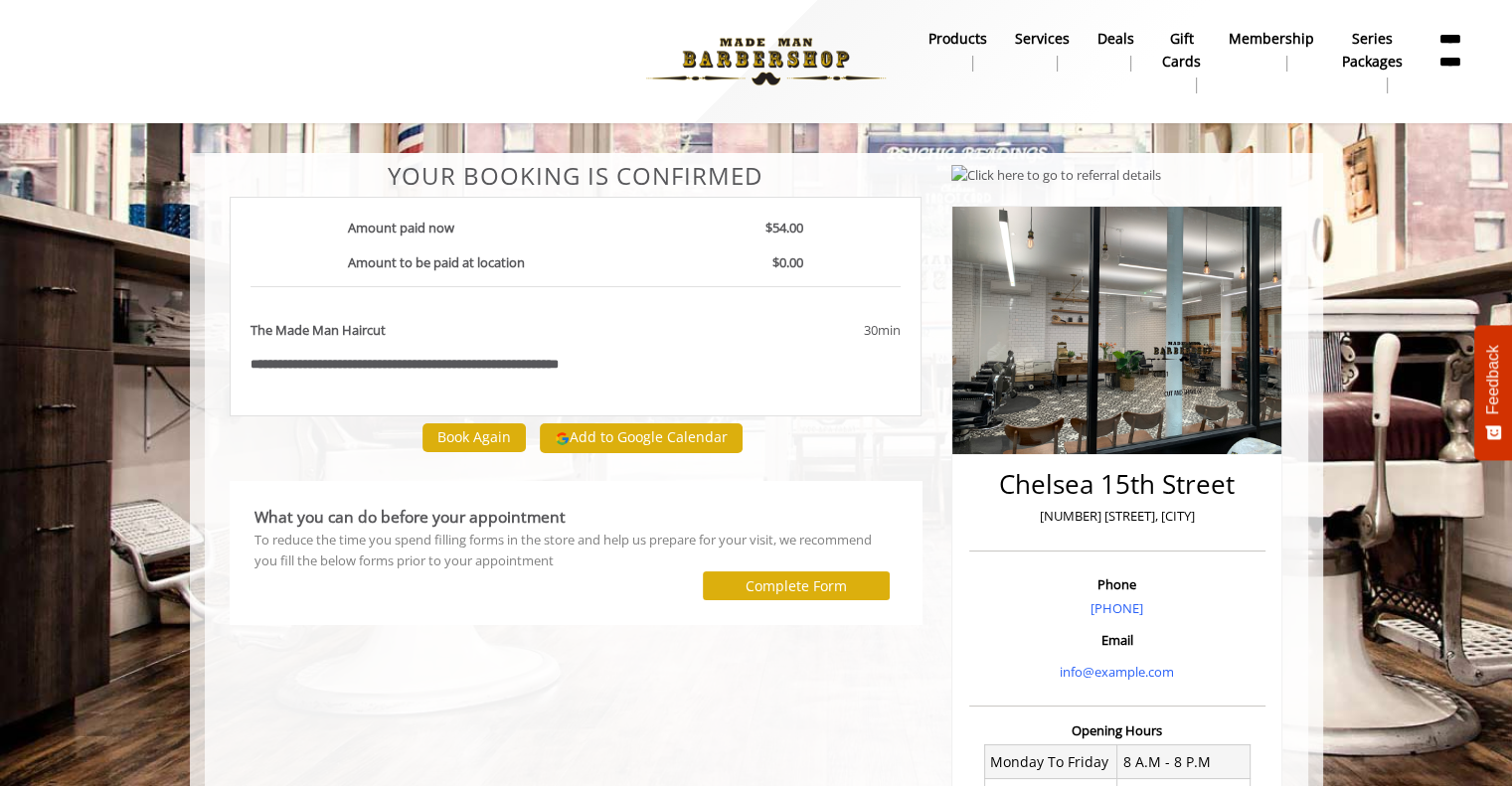 click on "*********" at bounding box center [1449, 50] 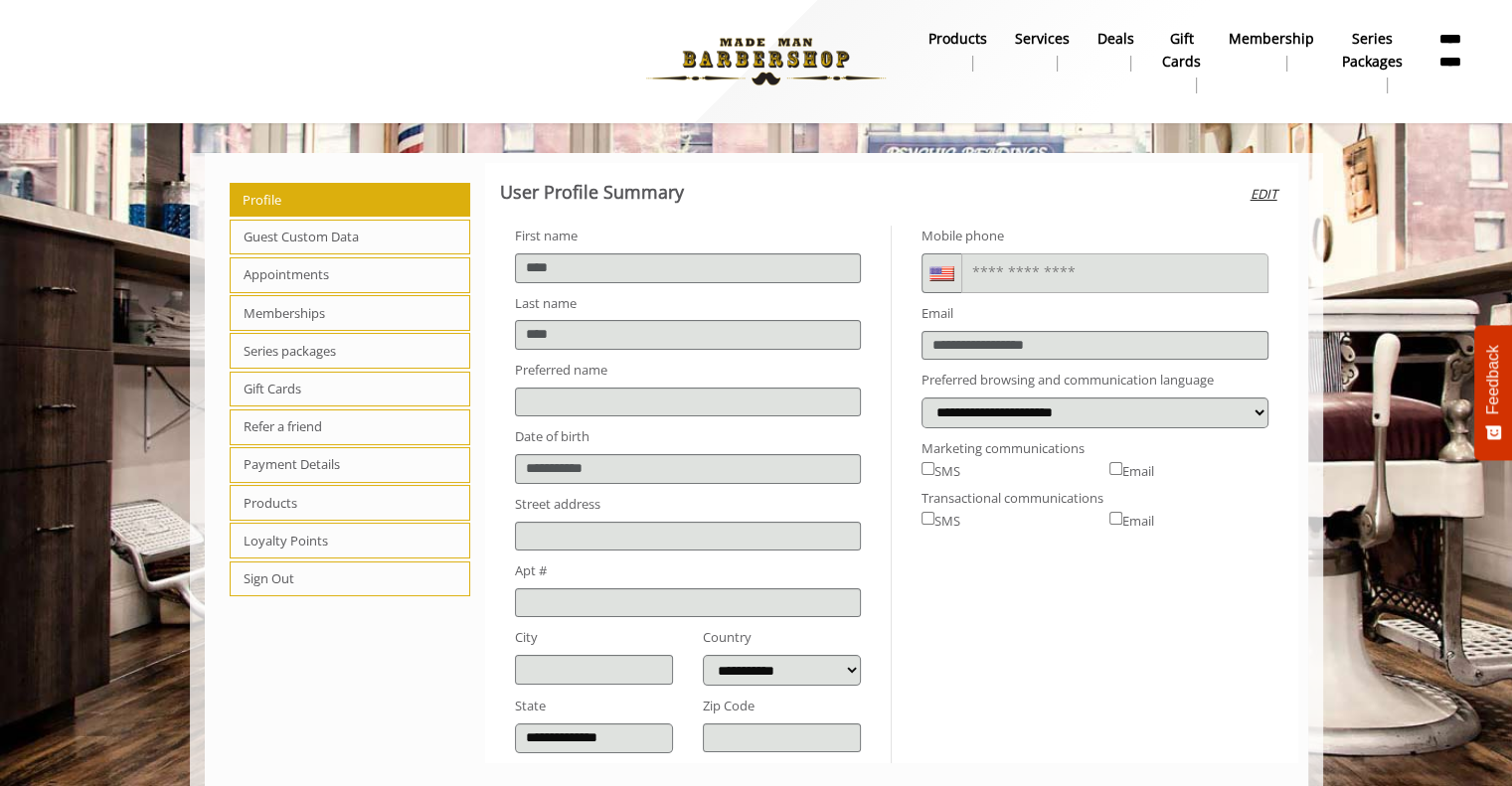 click on "Payment Details" at bounding box center (350, 465) 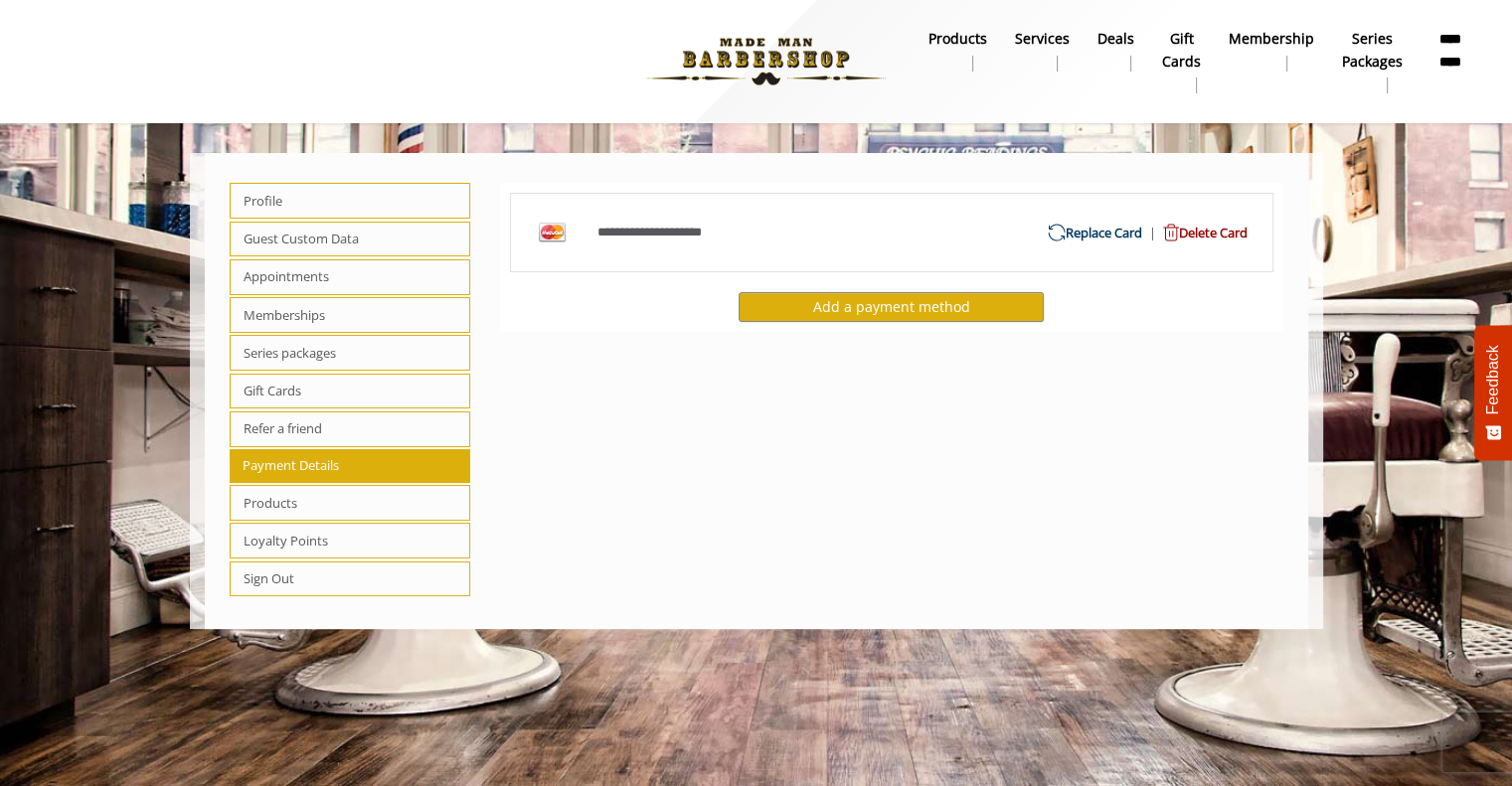 click on "**********" 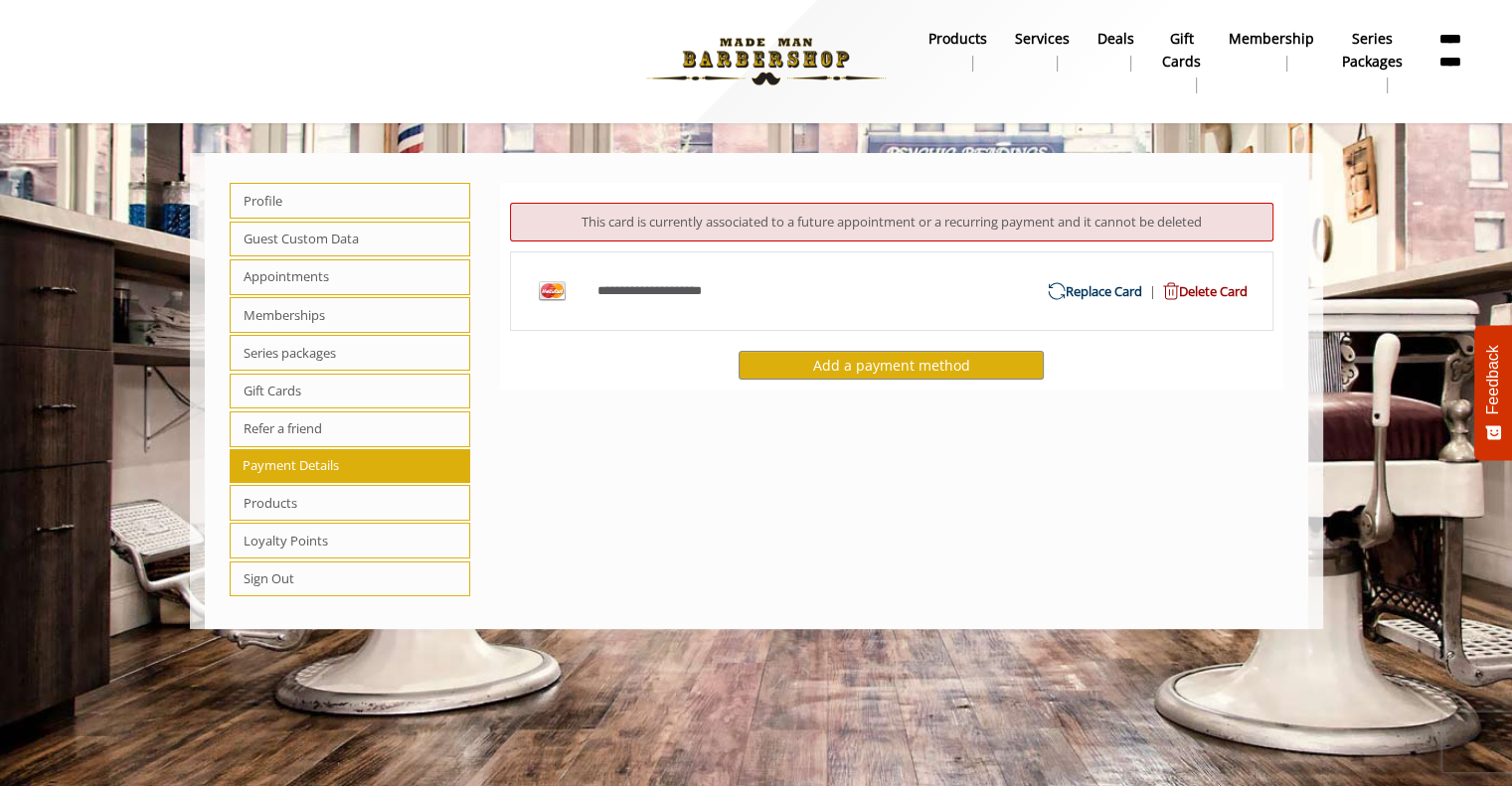 click on "**********" 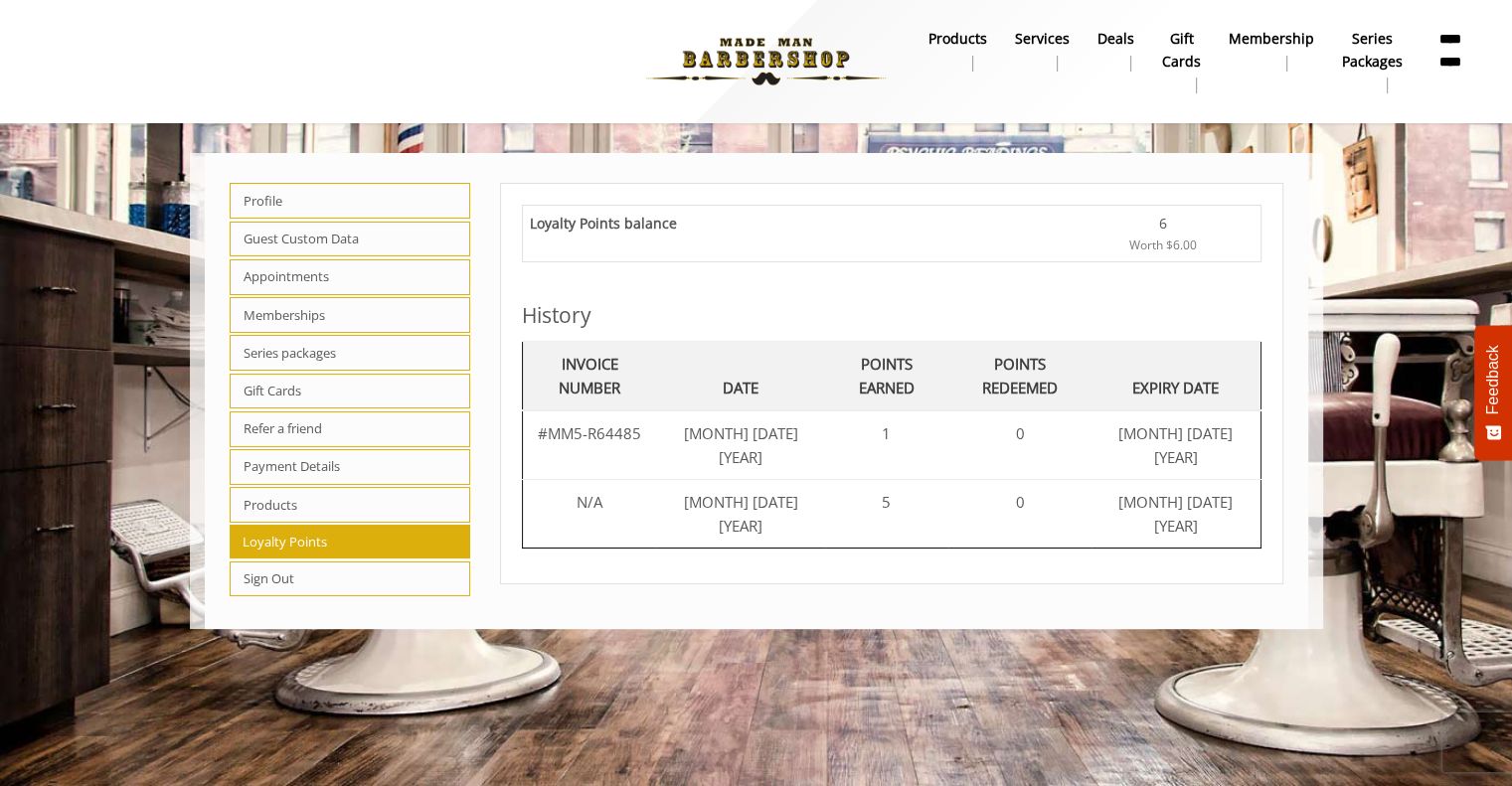 click on "Products" at bounding box center (350, 505) 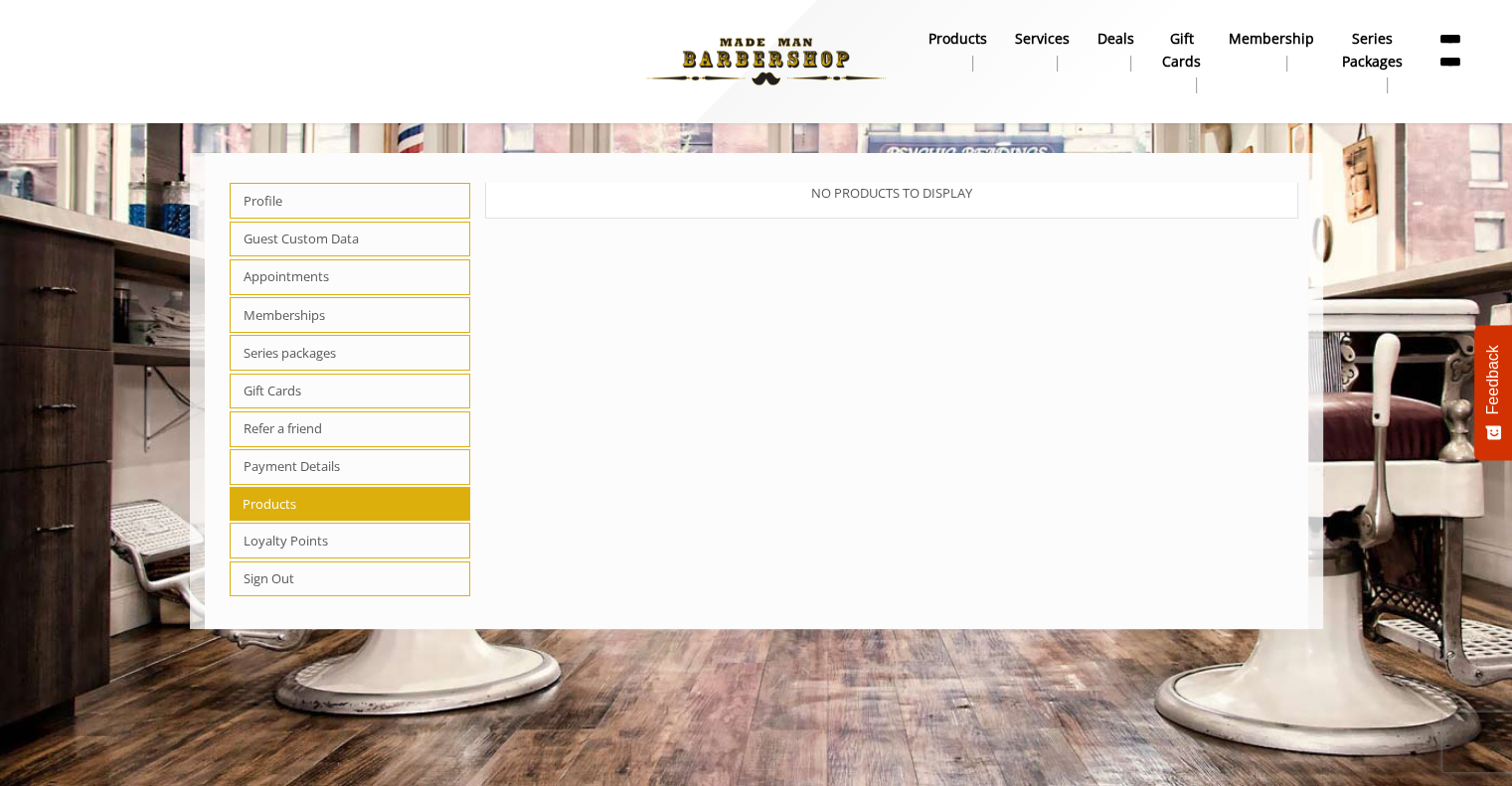 click on "Payment Details" at bounding box center (350, 467) 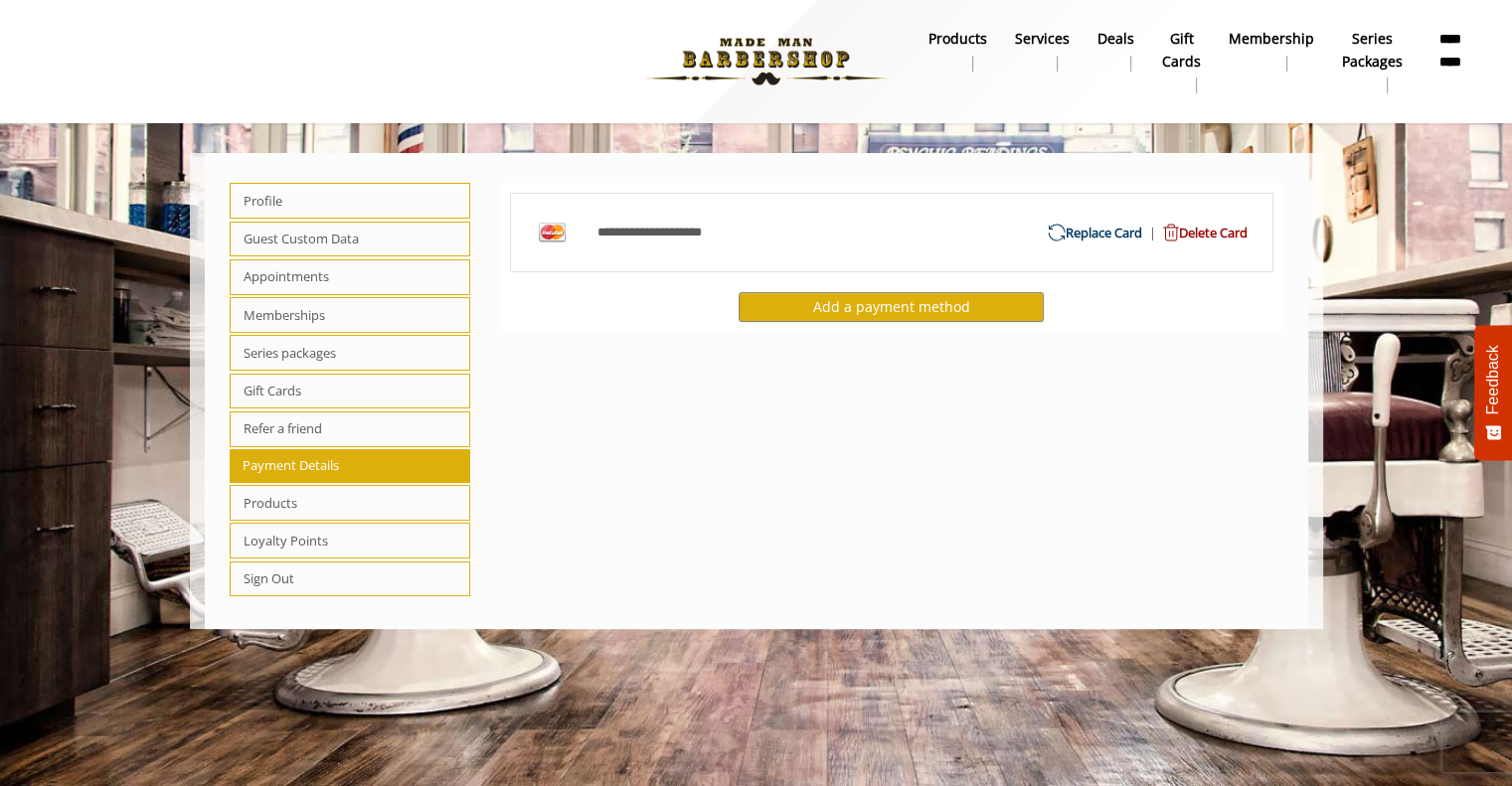 click on "Refer a friend" at bounding box center (350, 429) 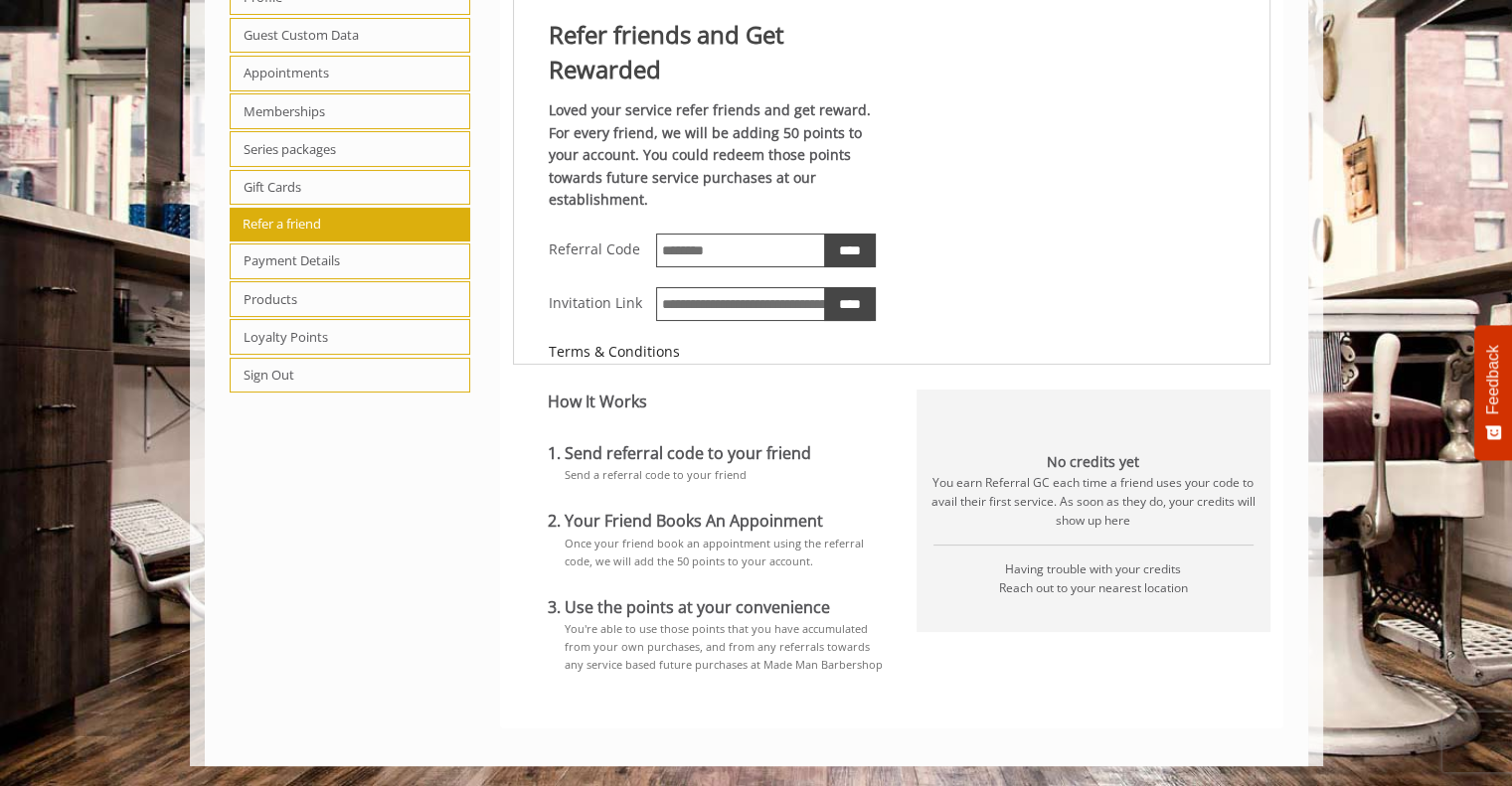 scroll, scrollTop: 99, scrollLeft: 0, axis: vertical 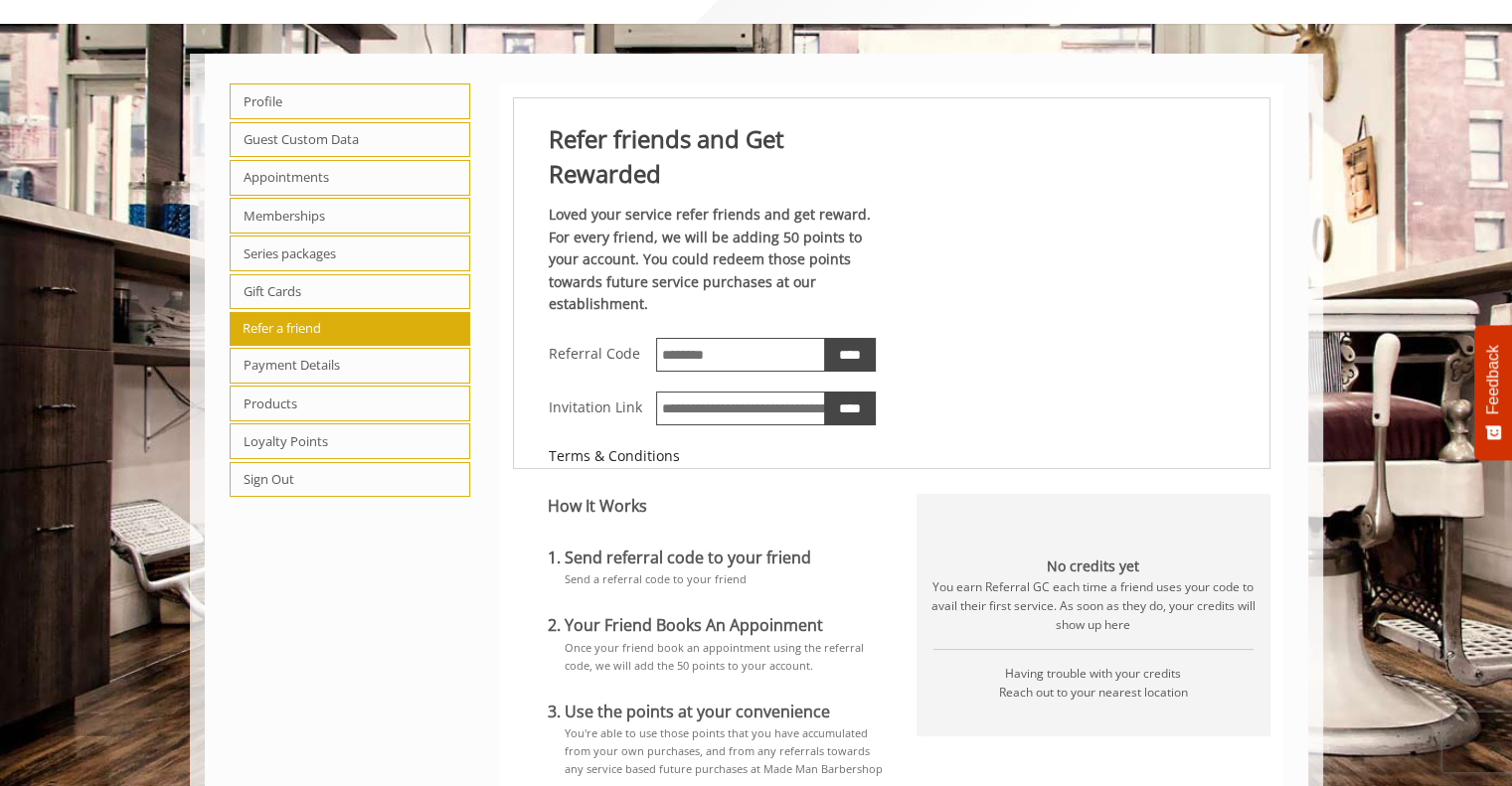click on "Gift Cards" at bounding box center (350, 292) 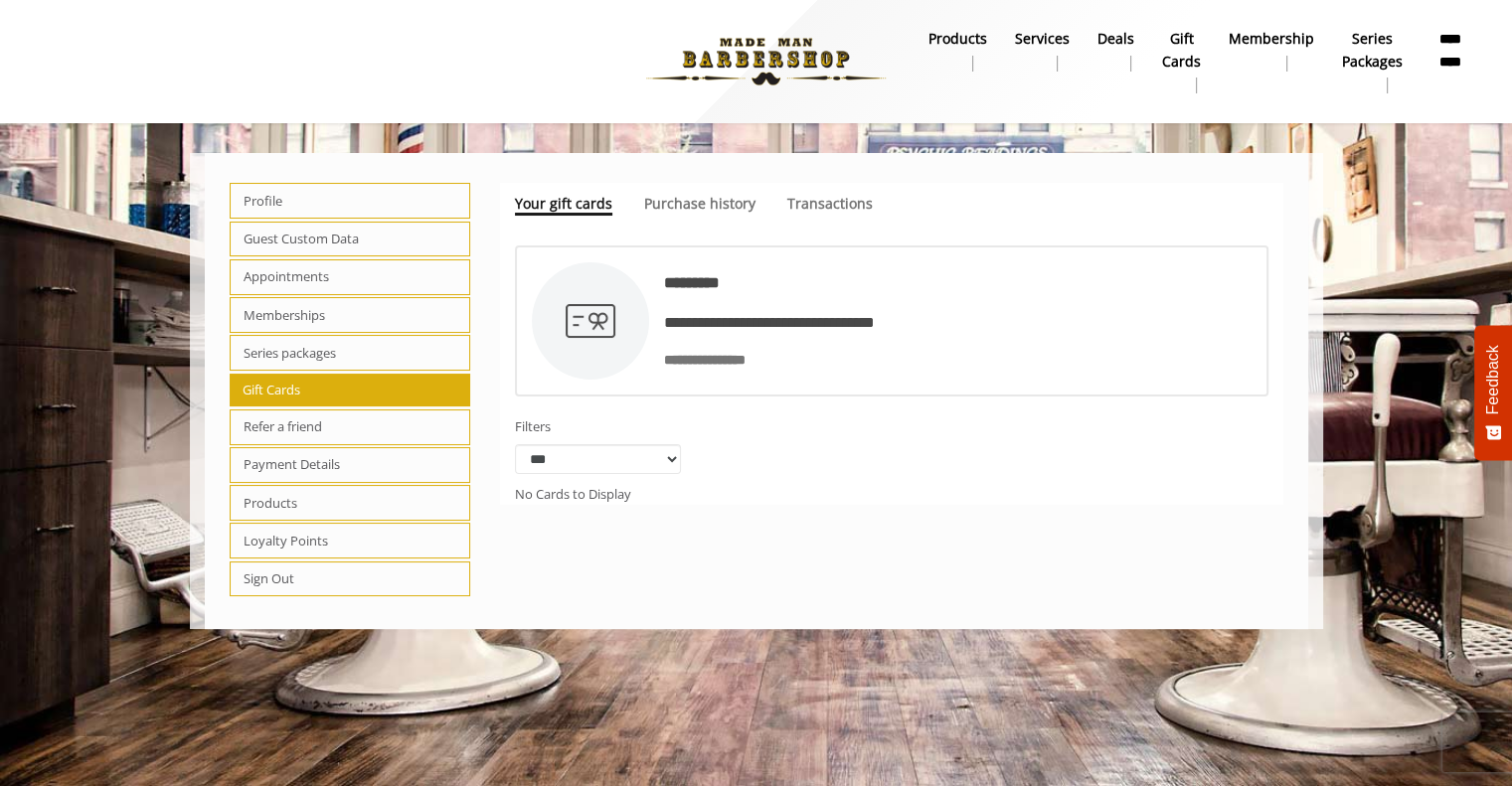 click on "Refer a friend" at bounding box center (350, 427) 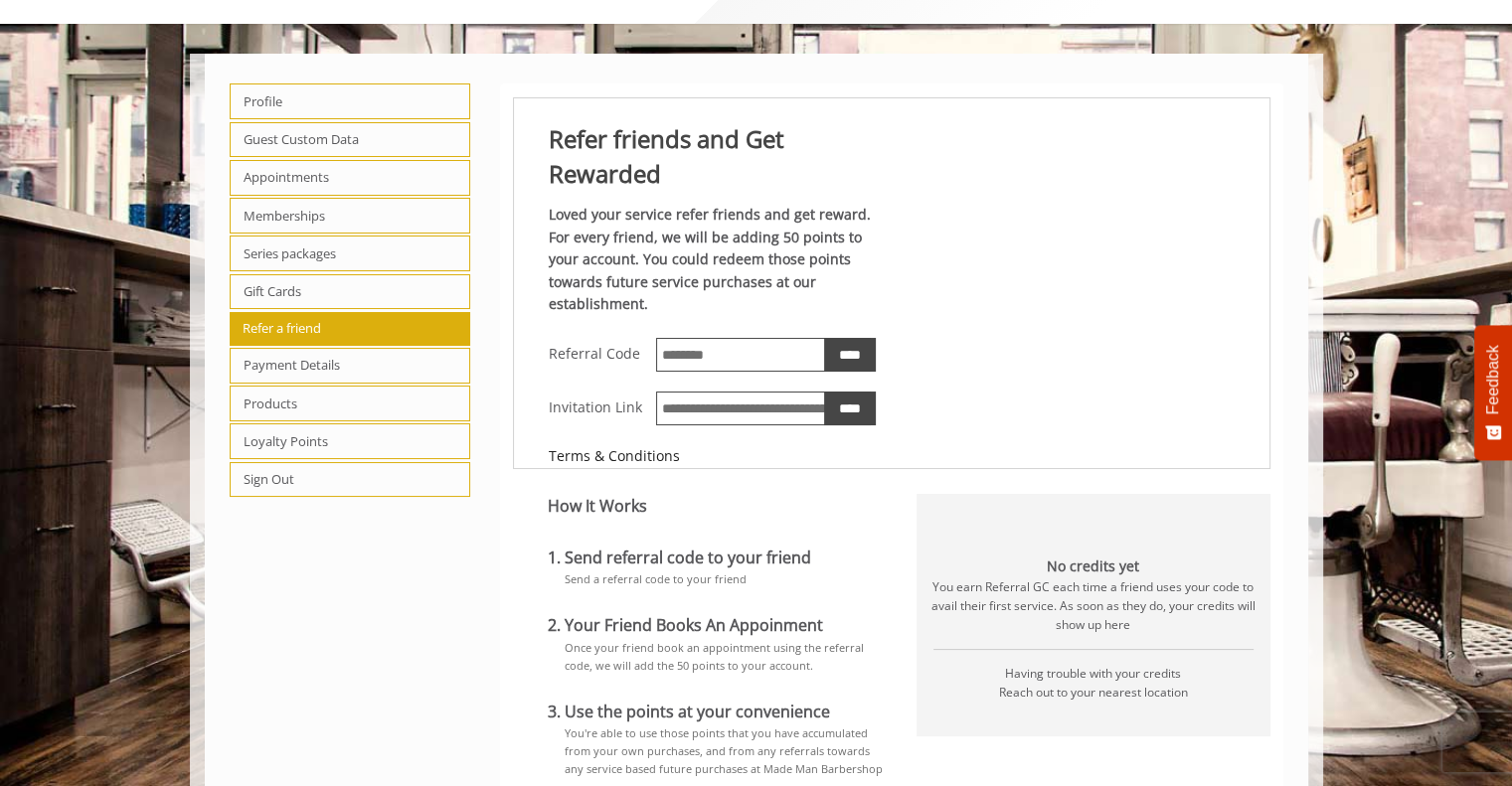 click on "Gift Cards" at bounding box center (350, 292) 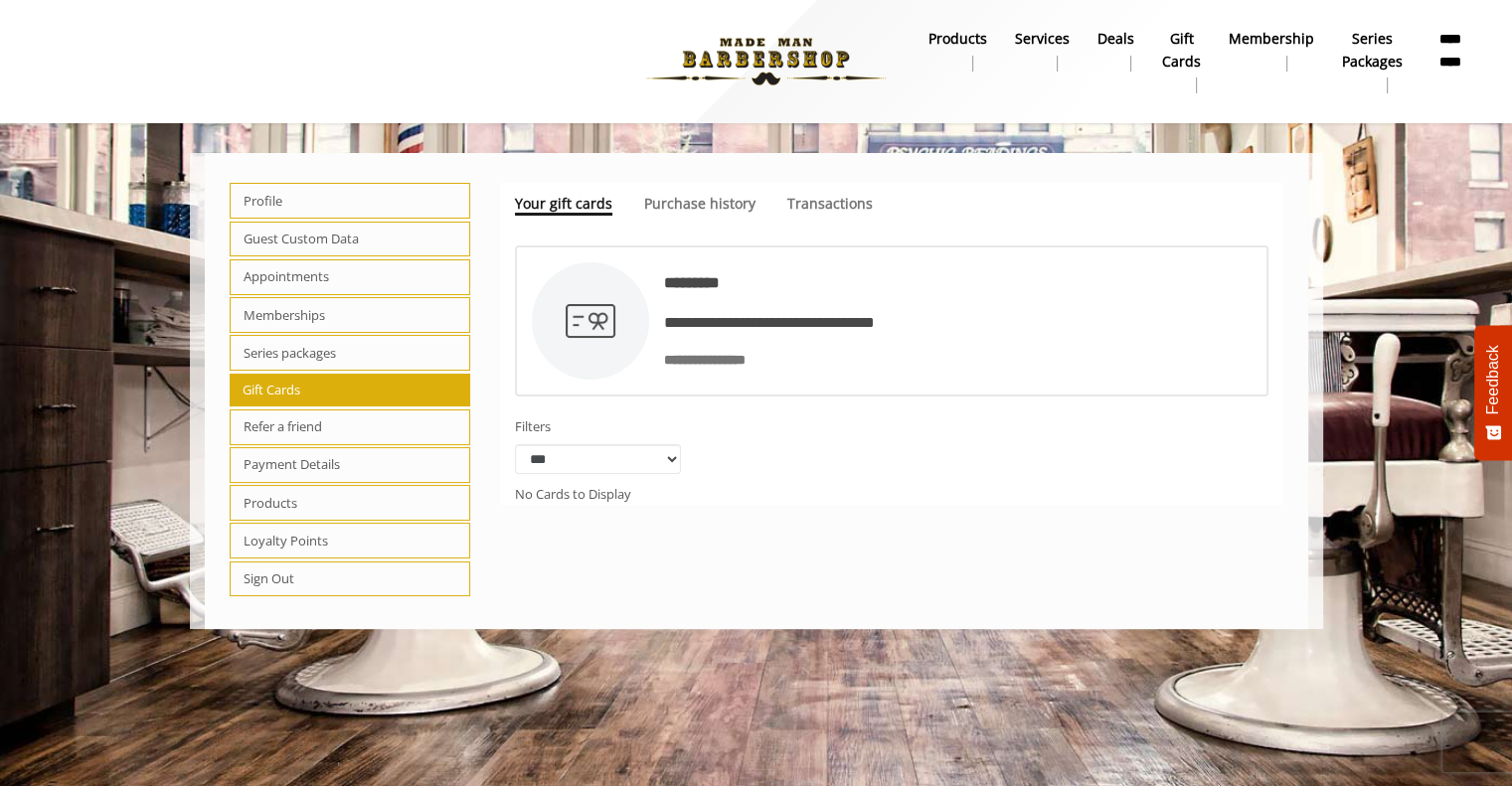 click on "Purchase history" at bounding box center [700, 203] 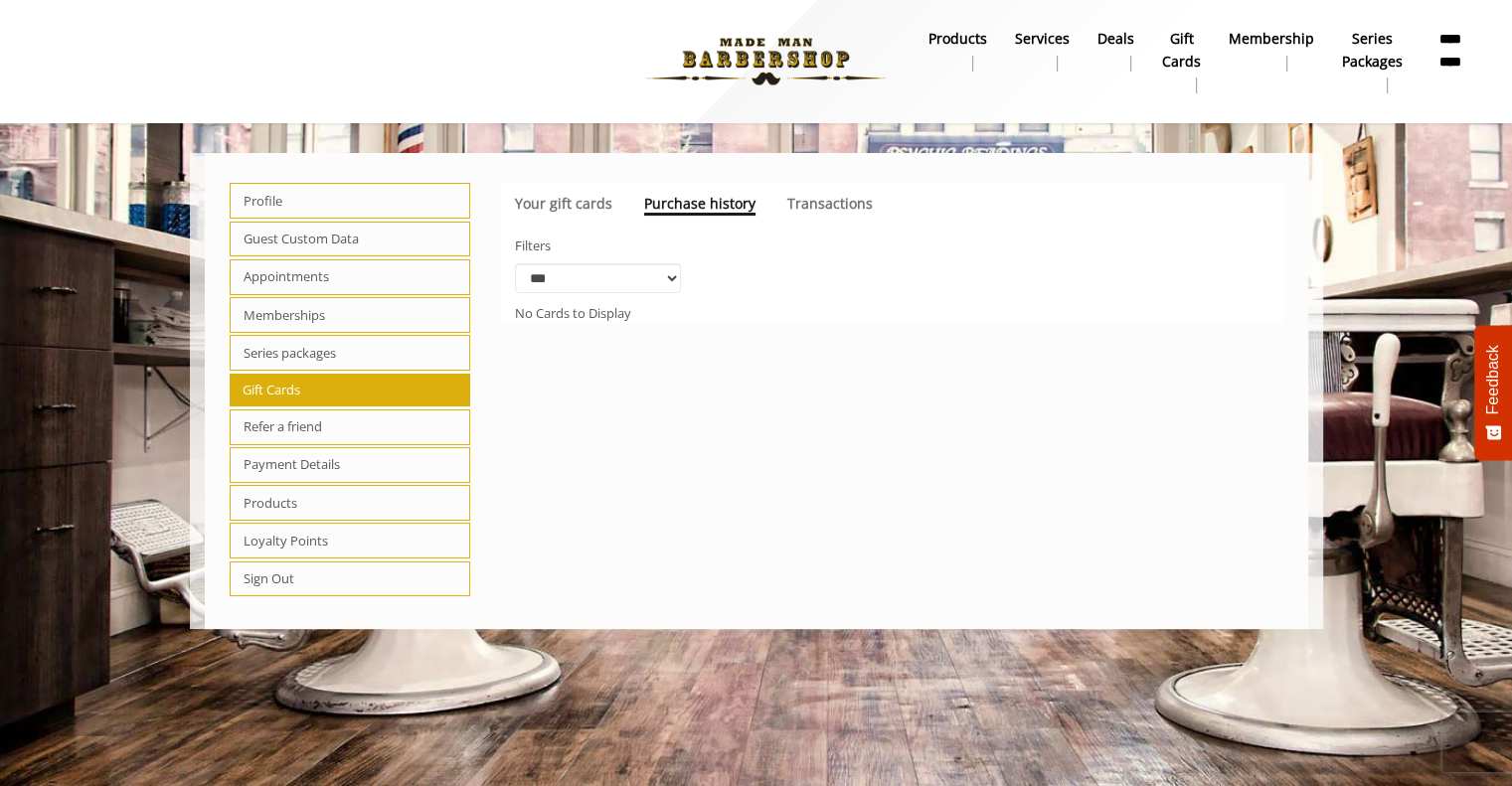 click on "Transactions" at bounding box center [830, 203] 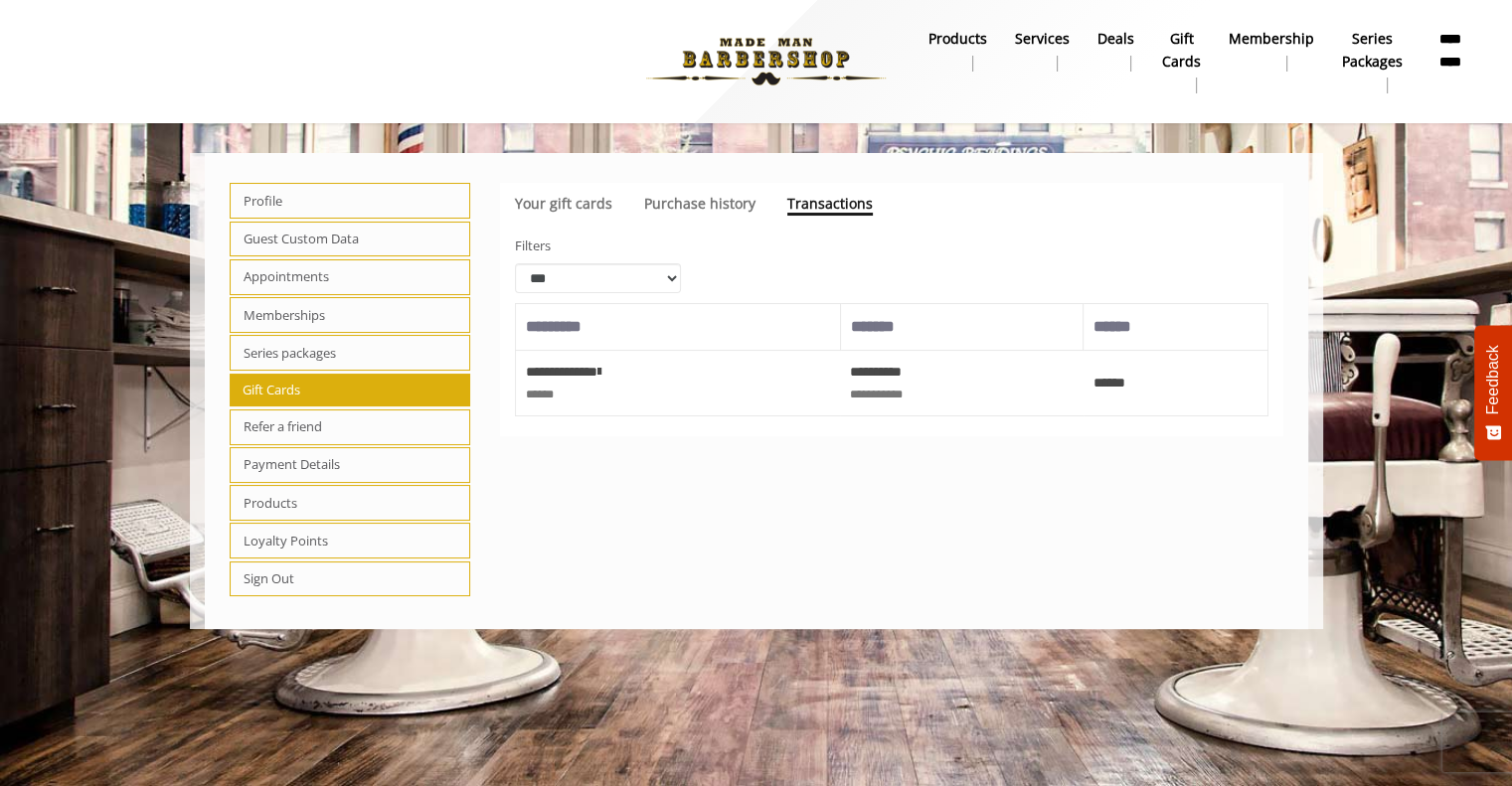 click on "Series packages" at bounding box center (350, 353) 